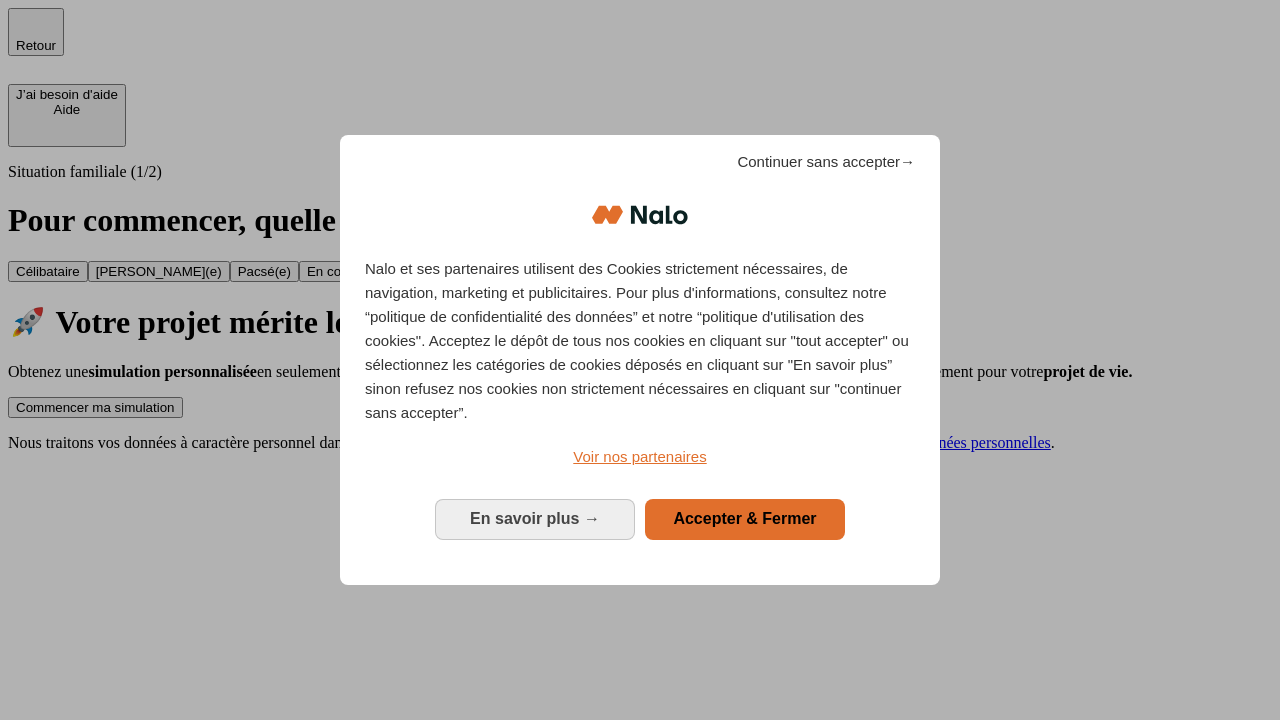 scroll, scrollTop: 0, scrollLeft: 0, axis: both 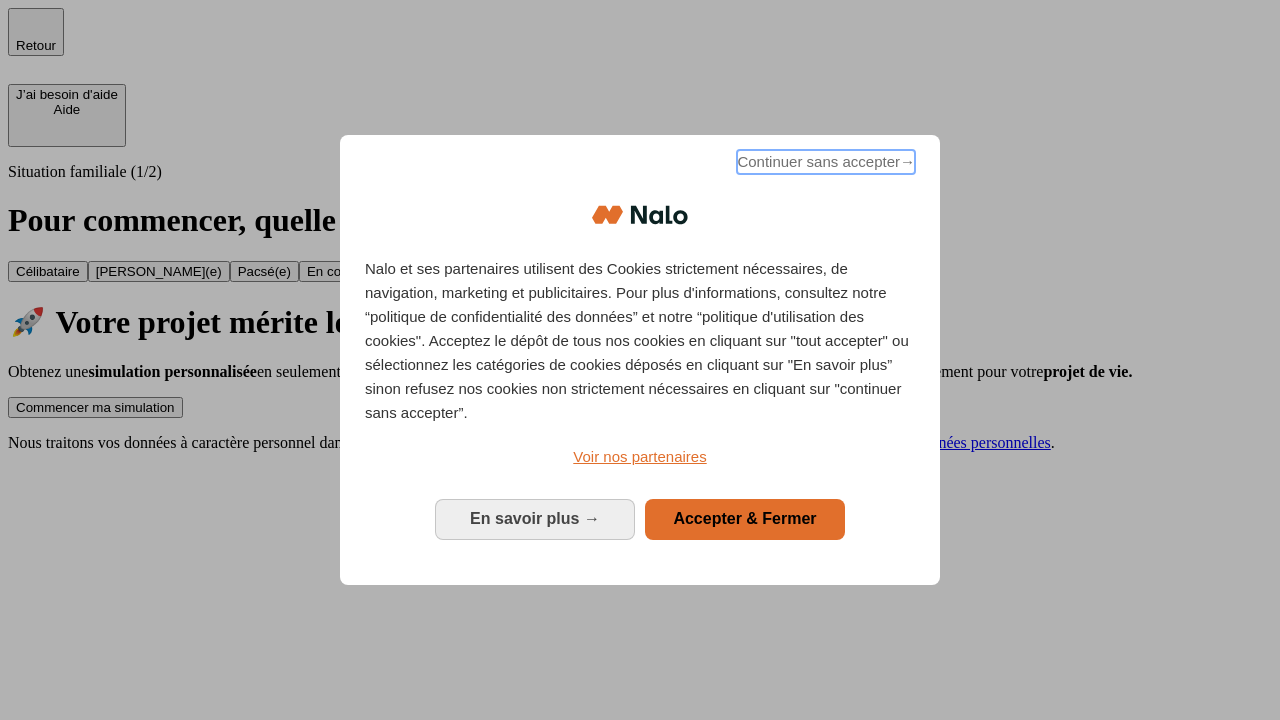 click on "Continuer sans accepter  →" at bounding box center (826, 162) 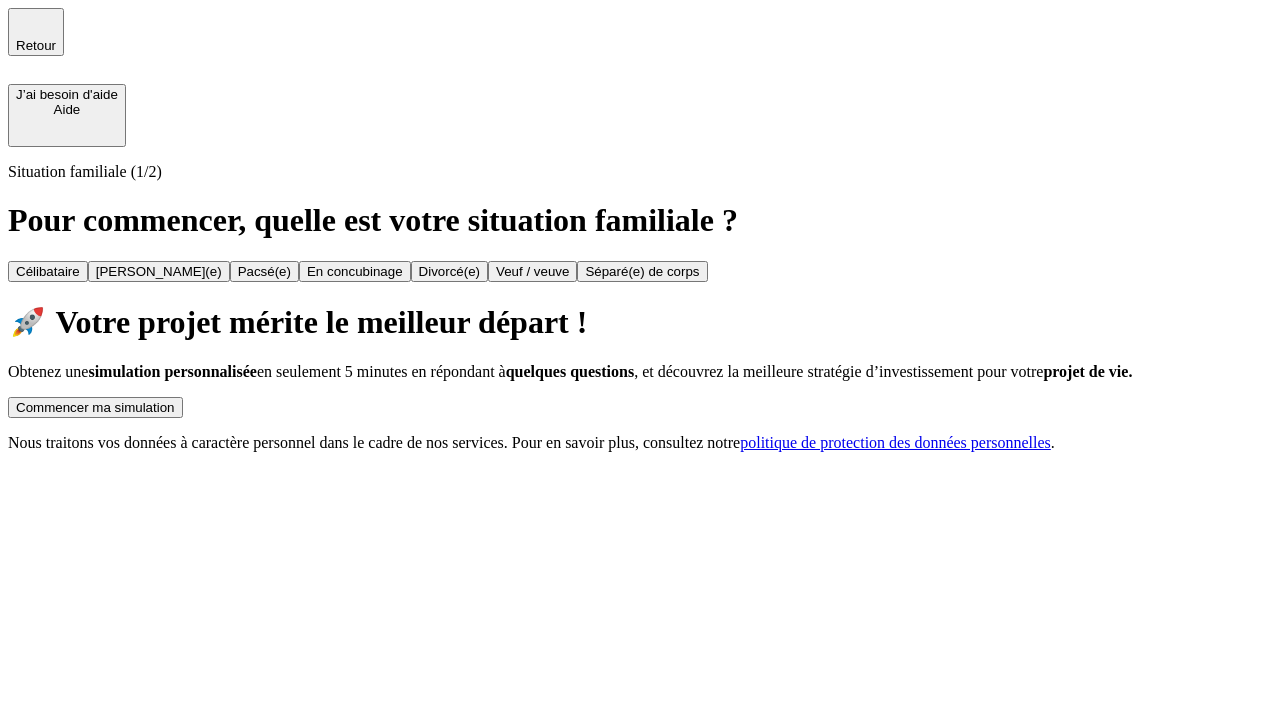 click on "Commencer ma simulation" at bounding box center (95, 407) 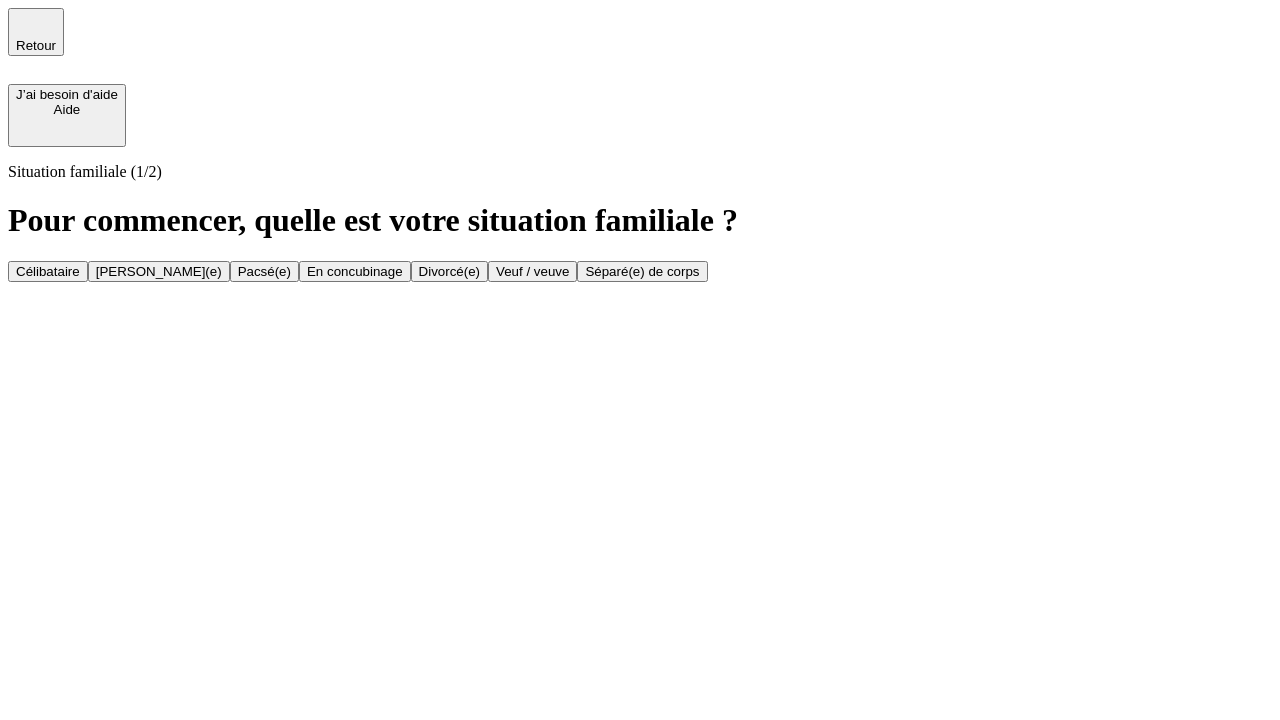 click on "Veuf / veuve" at bounding box center [532, 271] 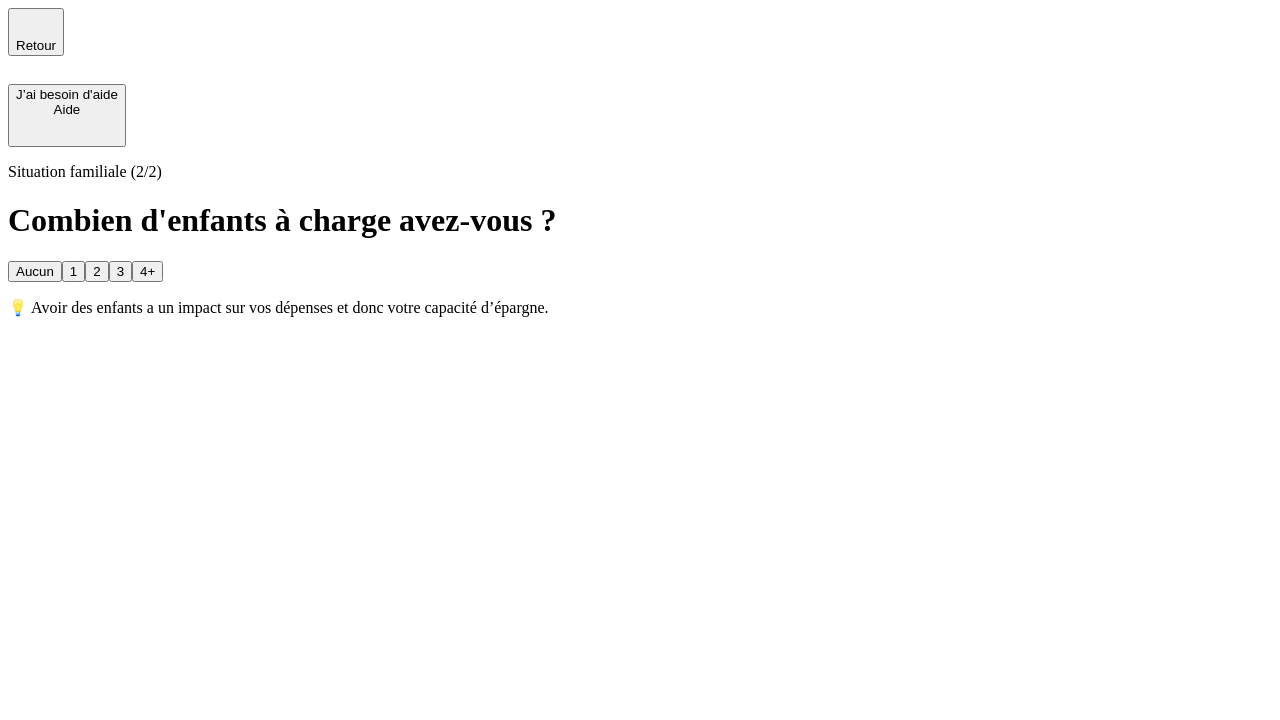 click on "Aucun" at bounding box center (35, 271) 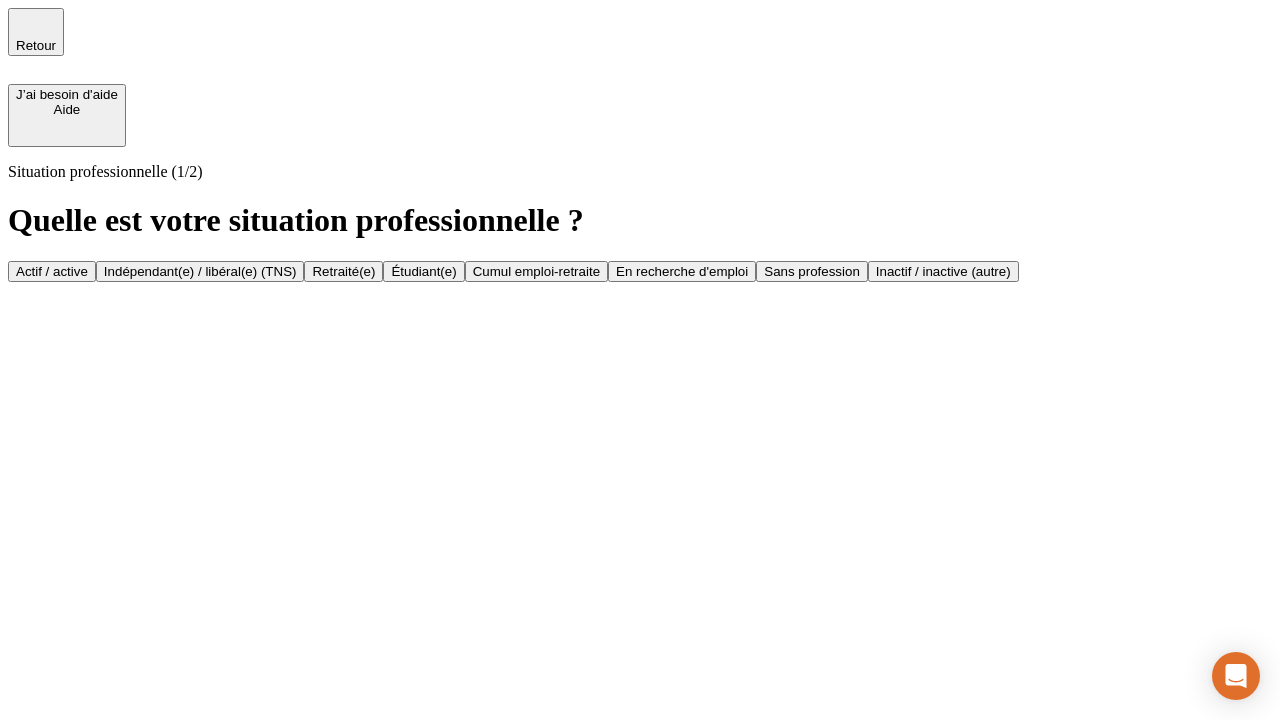 click on "Retraité(e)" at bounding box center [343, 271] 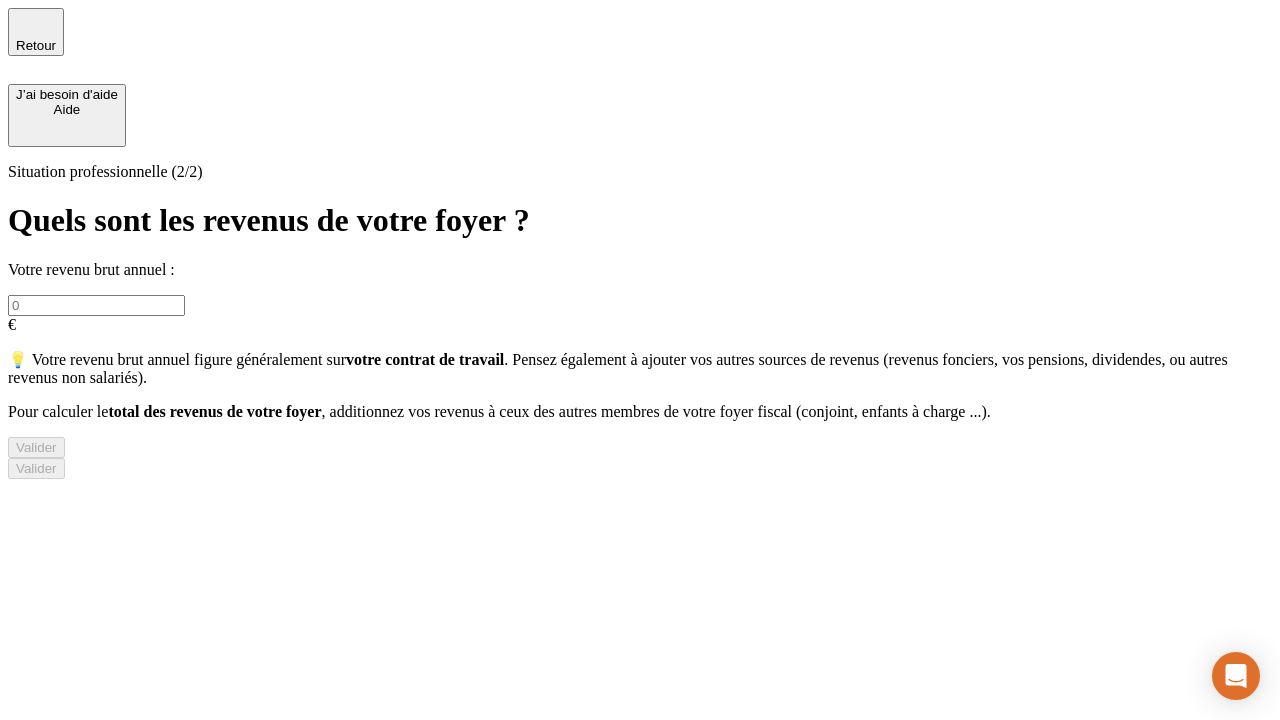 click at bounding box center [96, 305] 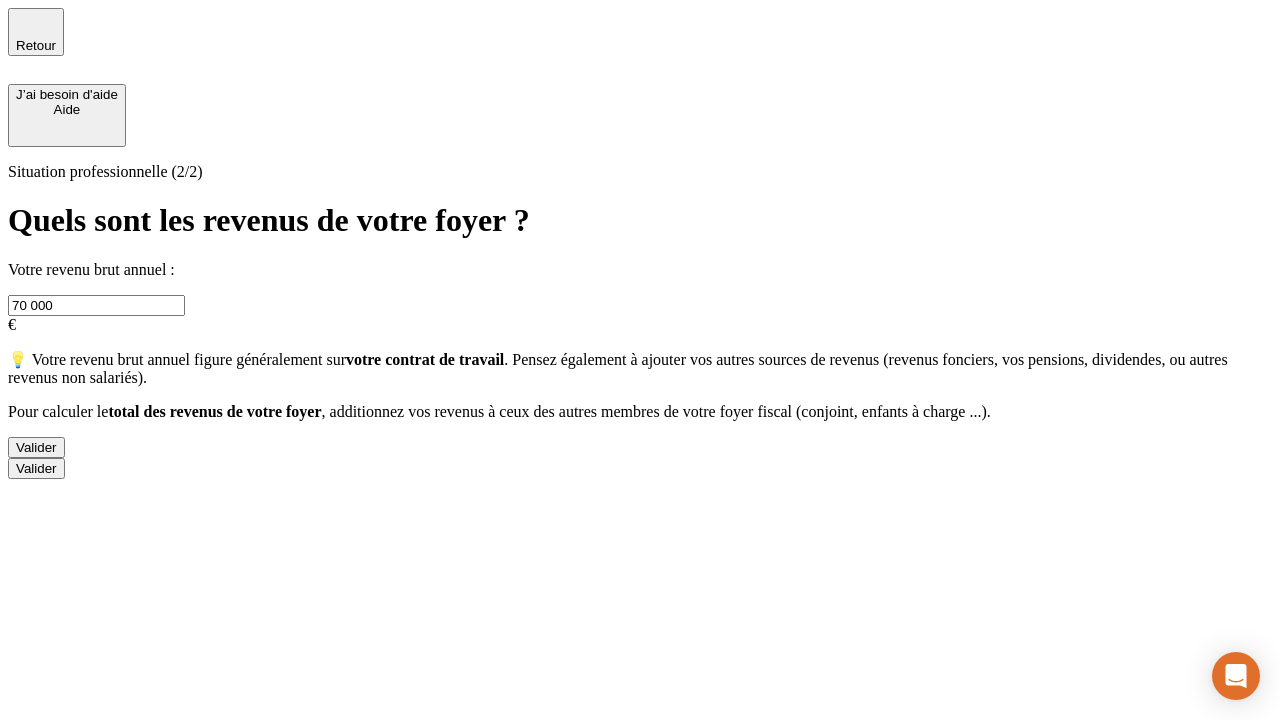 type on "70 000" 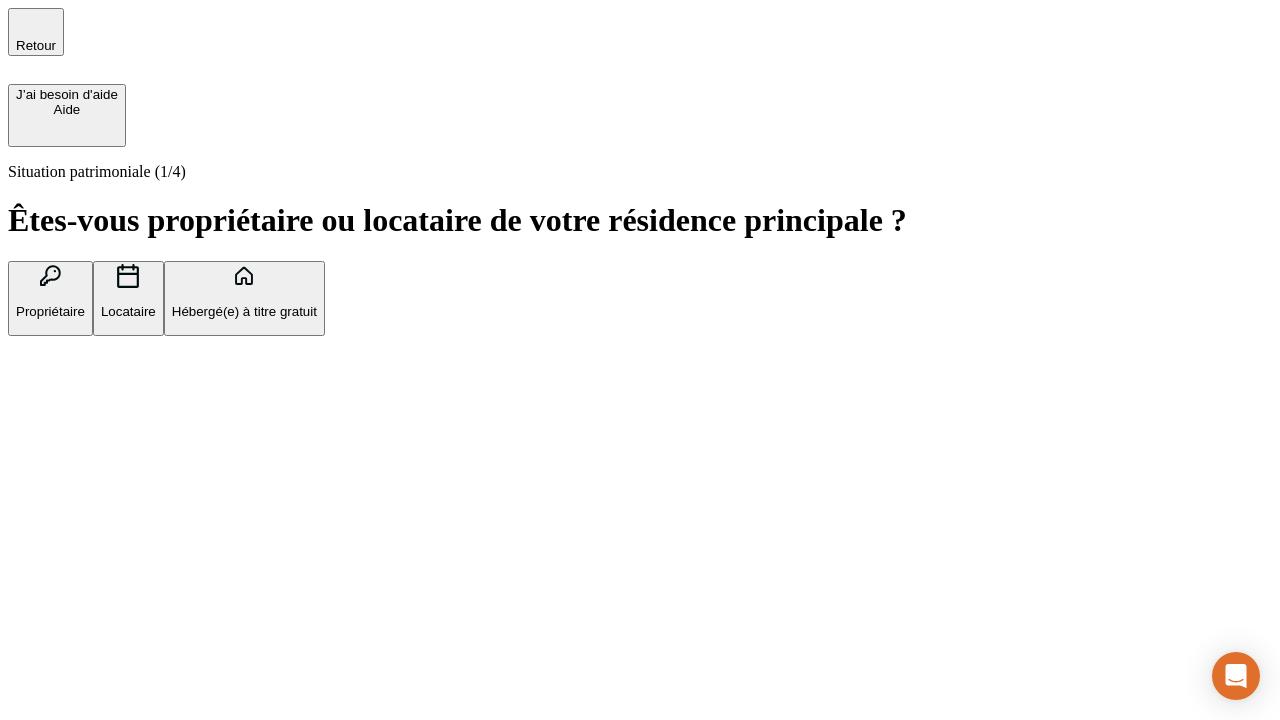 click on "Locataire" at bounding box center (128, 311) 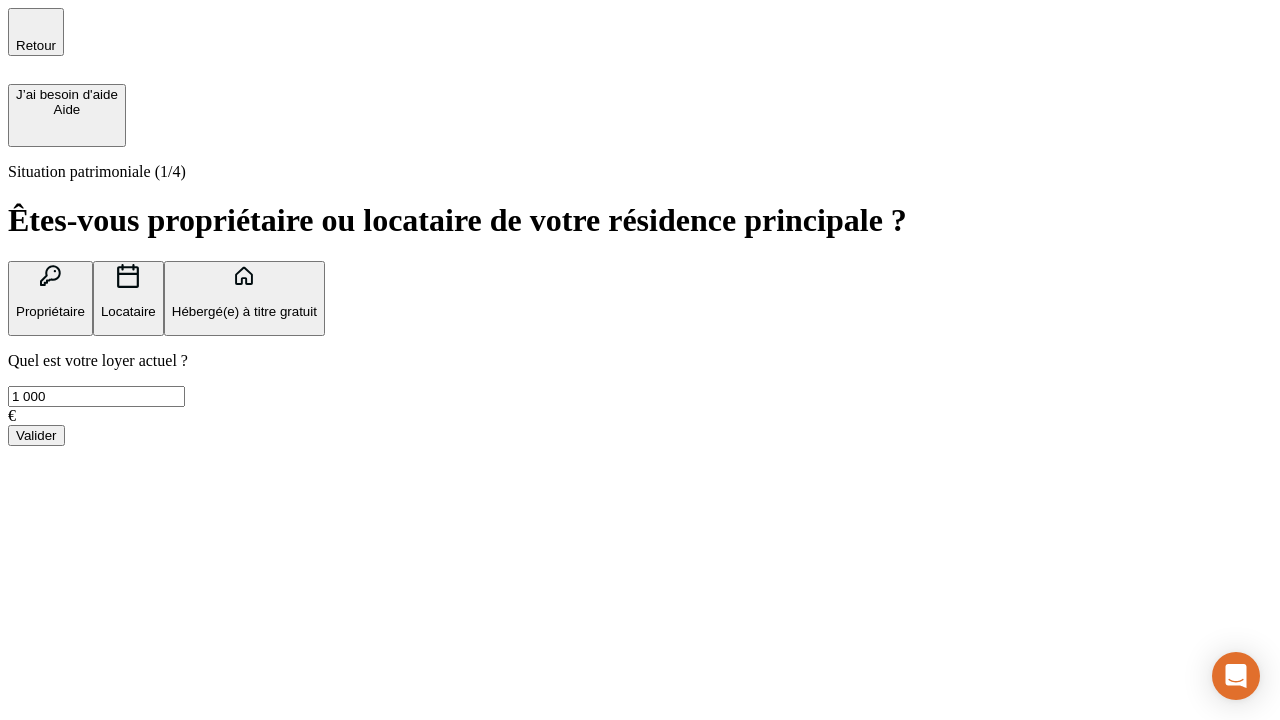 type on "1 000" 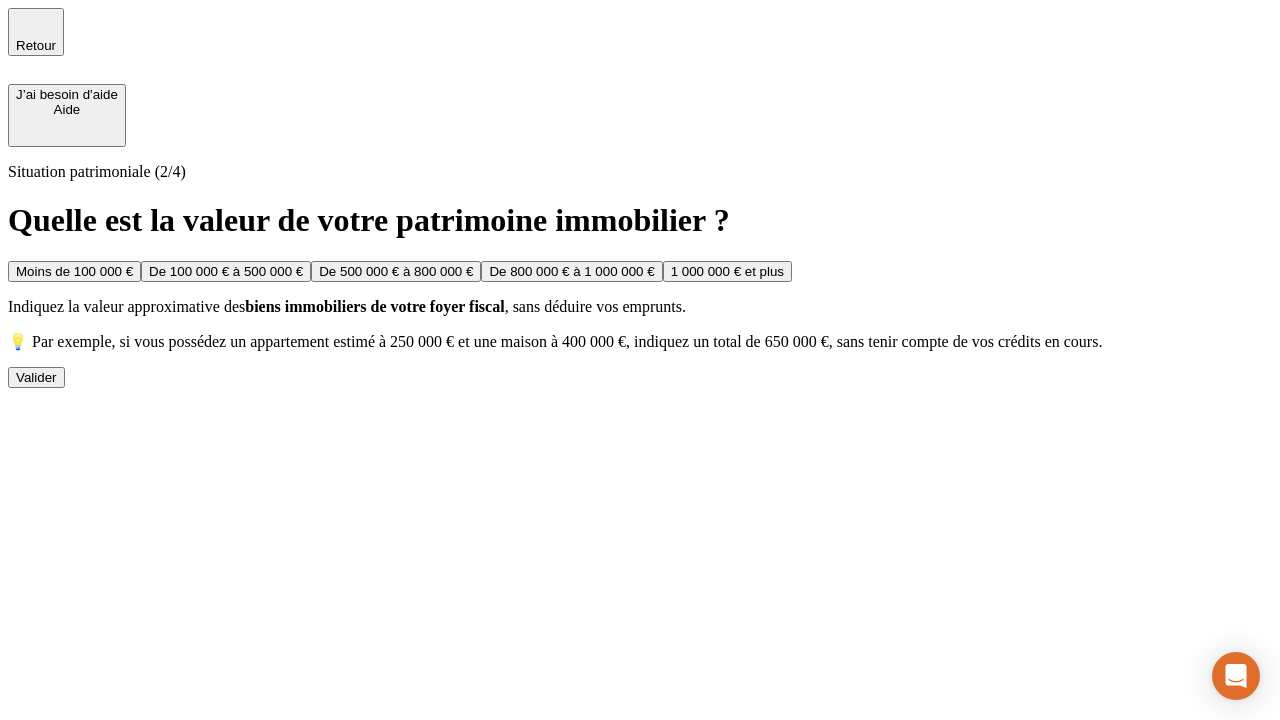 click on "De 500 000 € à 800 000 €" at bounding box center (396, 271) 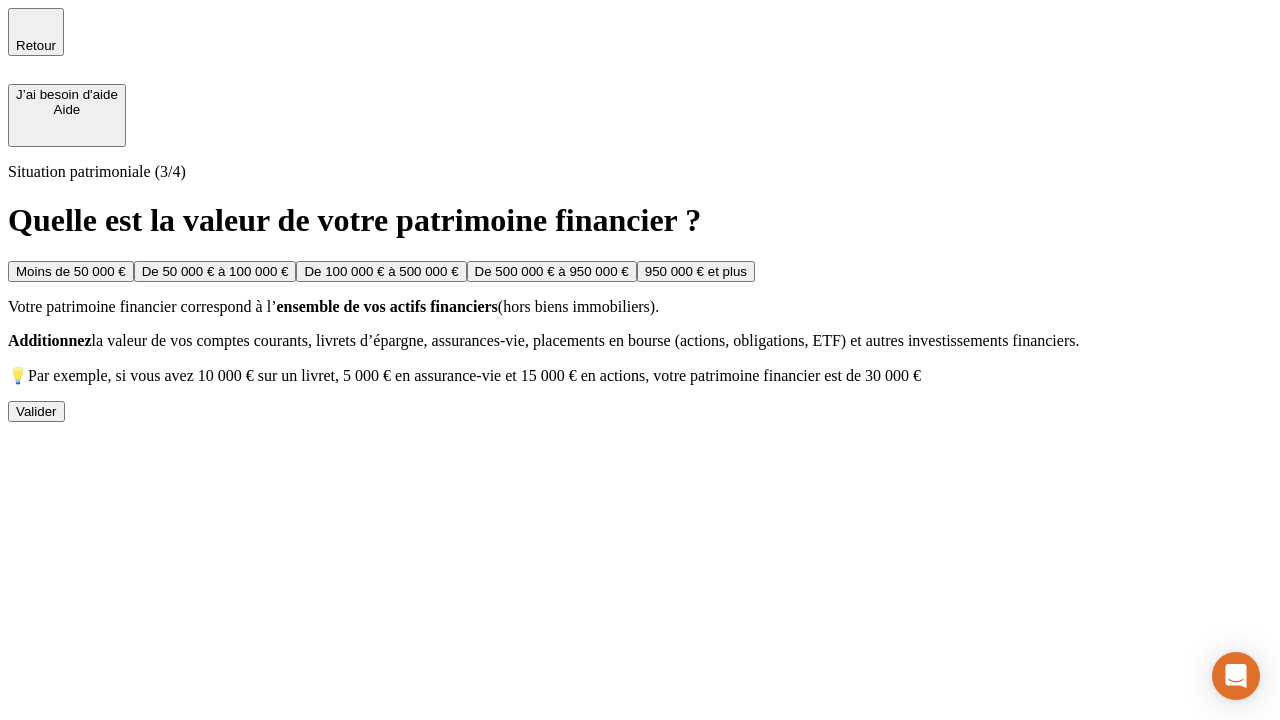 click on "Moins de 50 000 €" at bounding box center [71, 271] 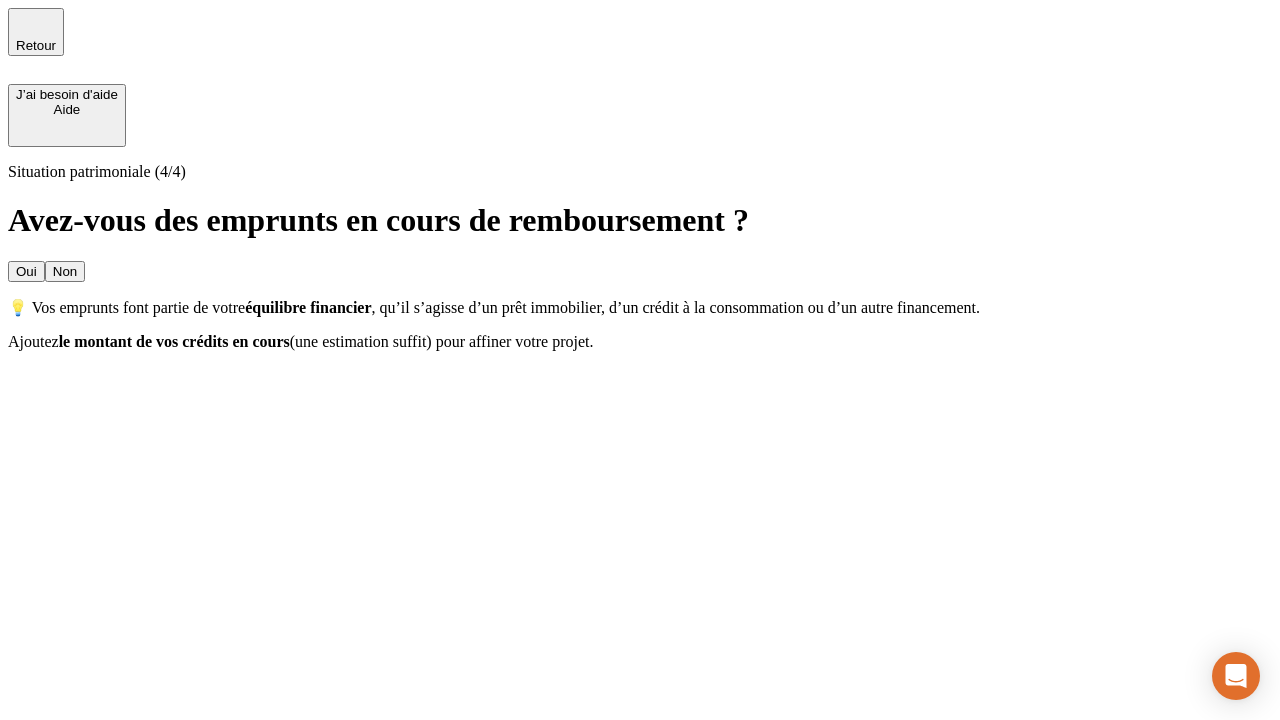 click on "Oui" at bounding box center (26, 271) 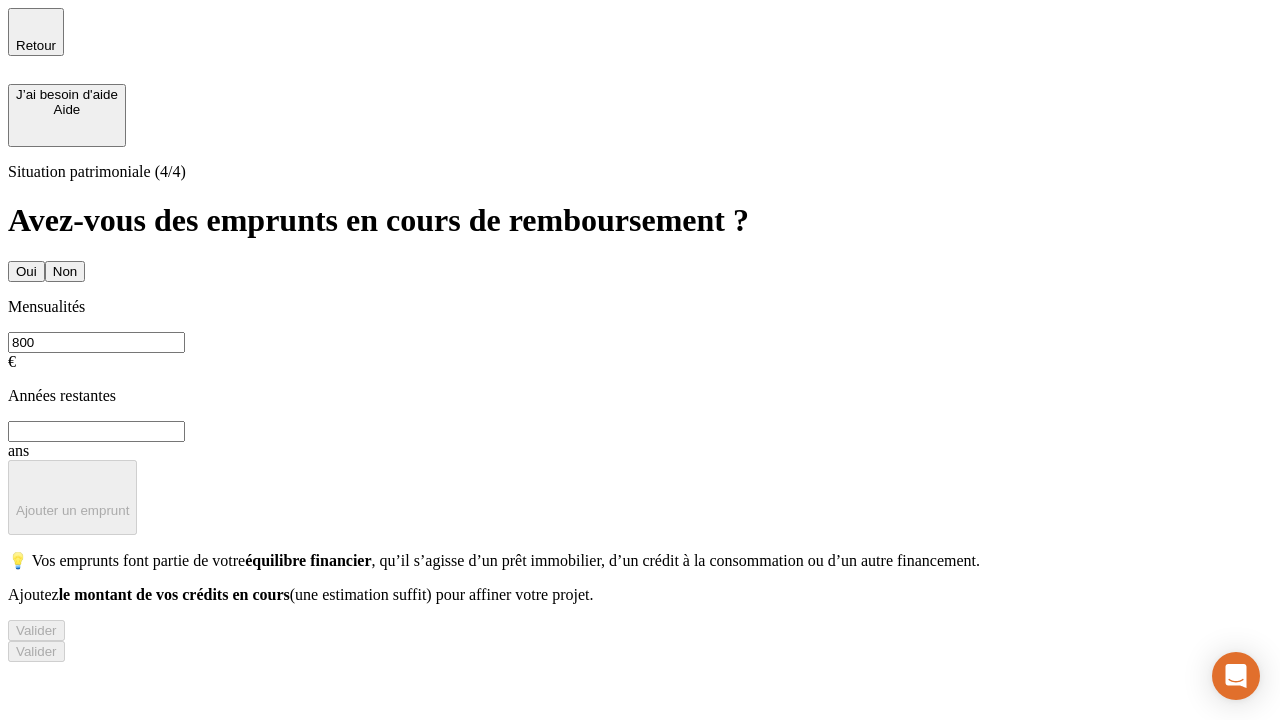 type on "800" 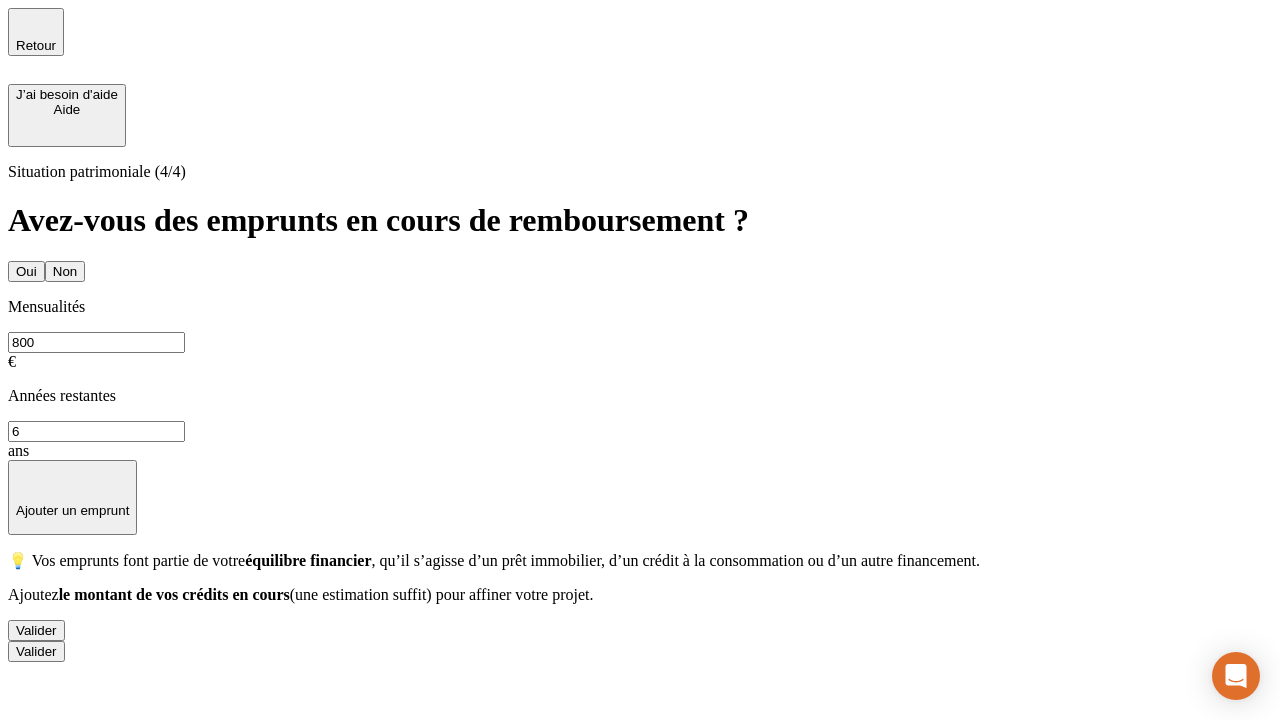 type on "6" 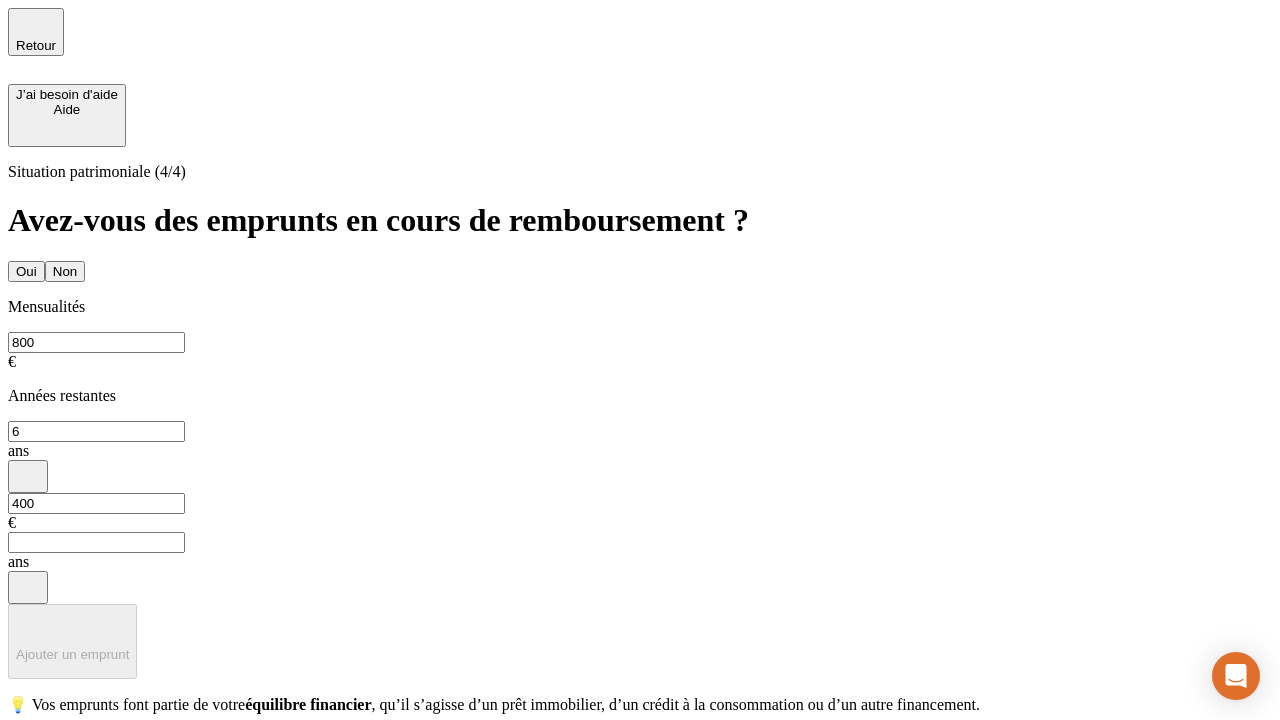type on "400" 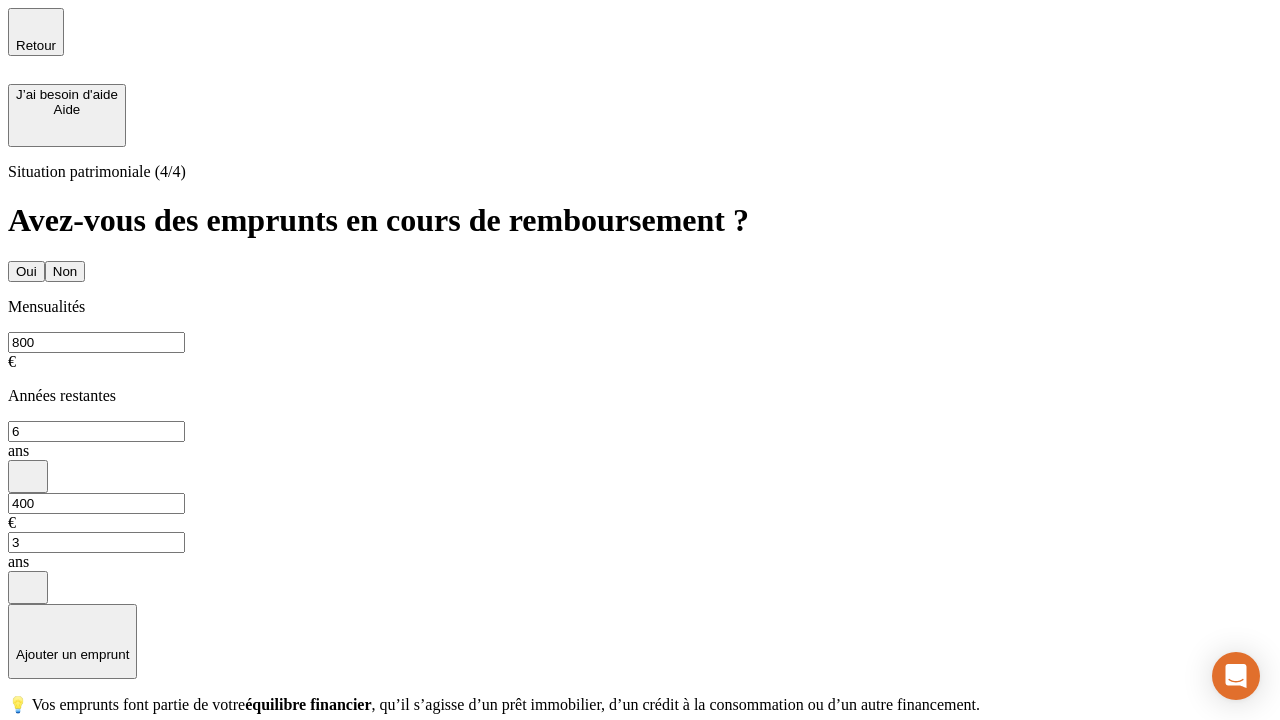 click on "Valider" at bounding box center [36, 774] 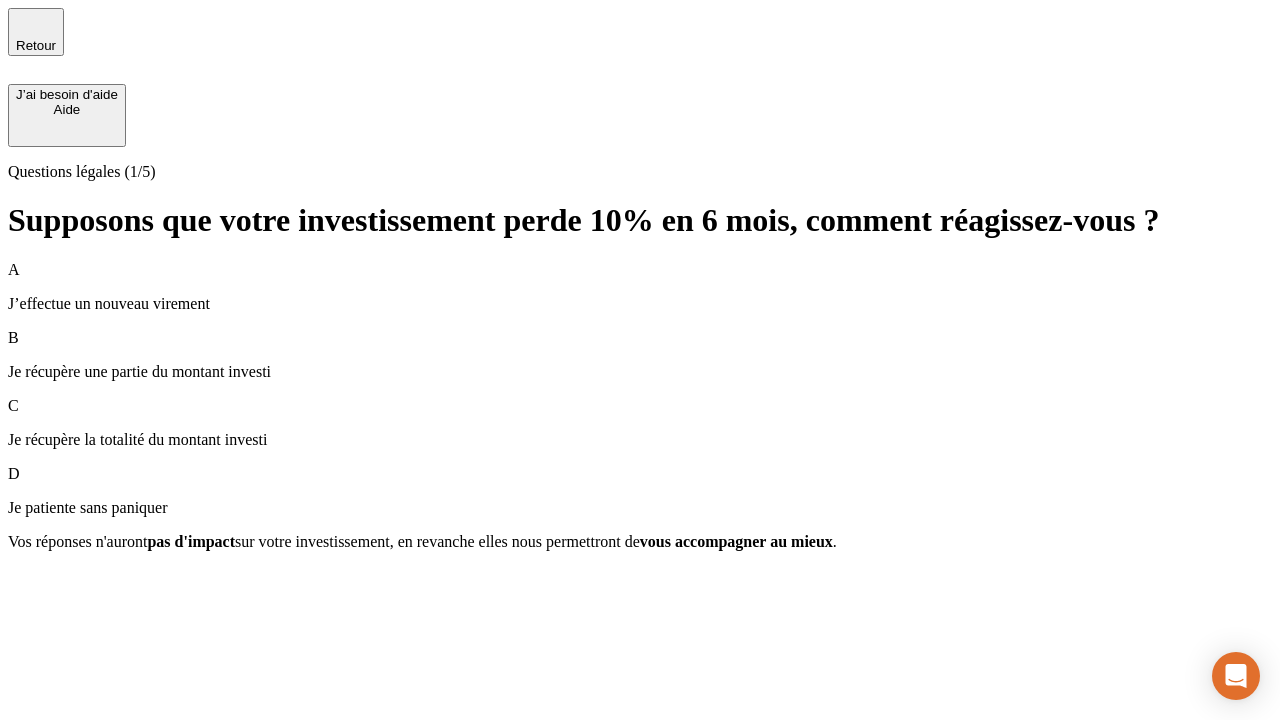 click on "Je récupère une partie du montant investi" at bounding box center [640, 372] 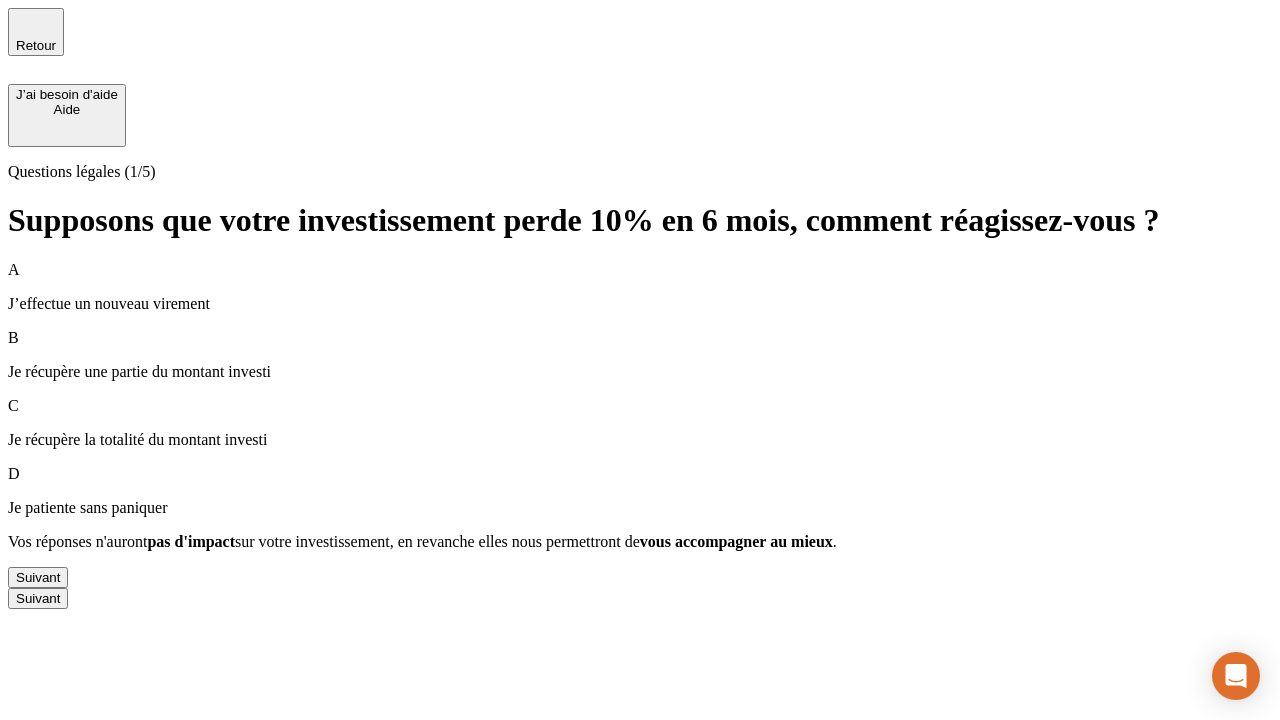 click on "Suivant" at bounding box center (38, 577) 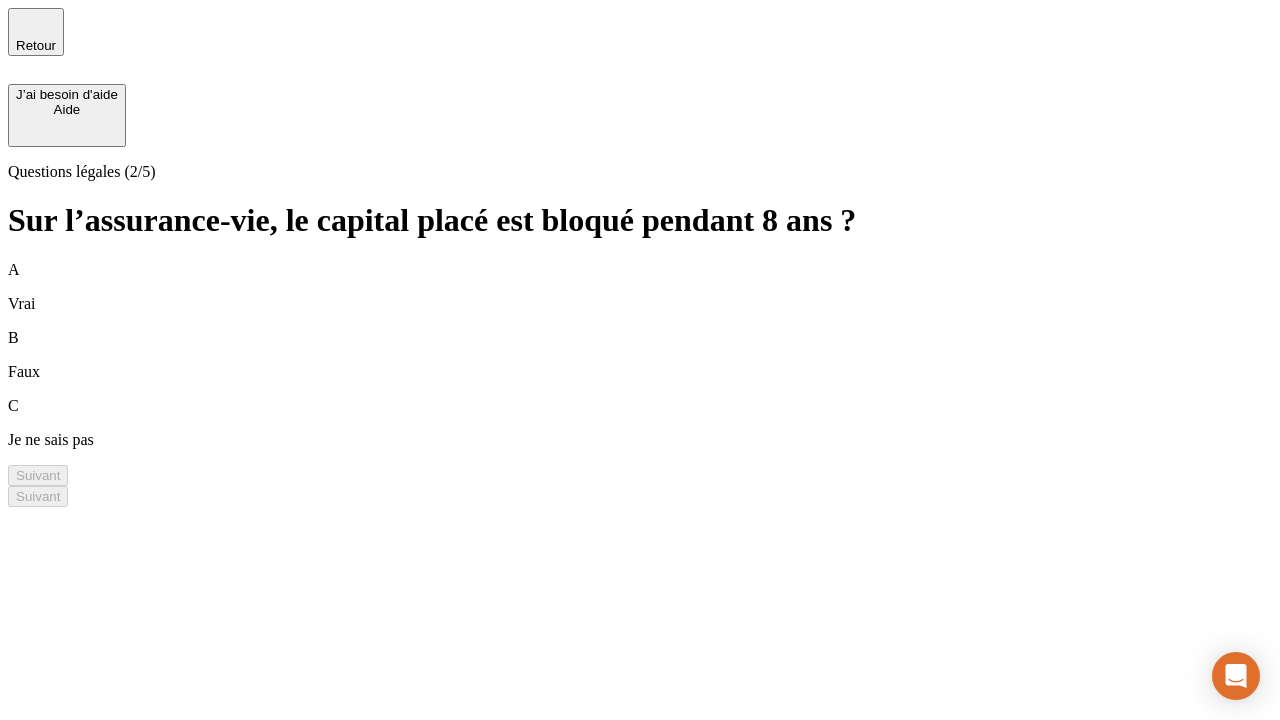 click on "B Faux" at bounding box center [640, 355] 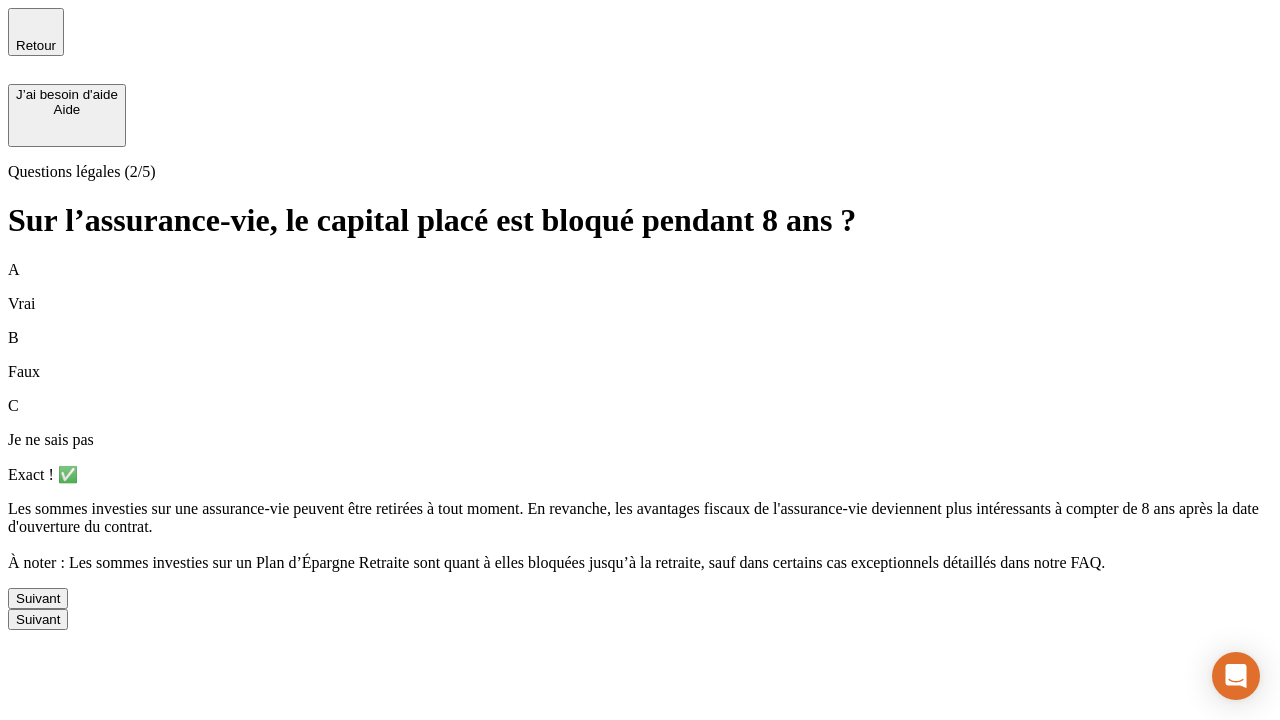 click on "Suivant" at bounding box center (38, 598) 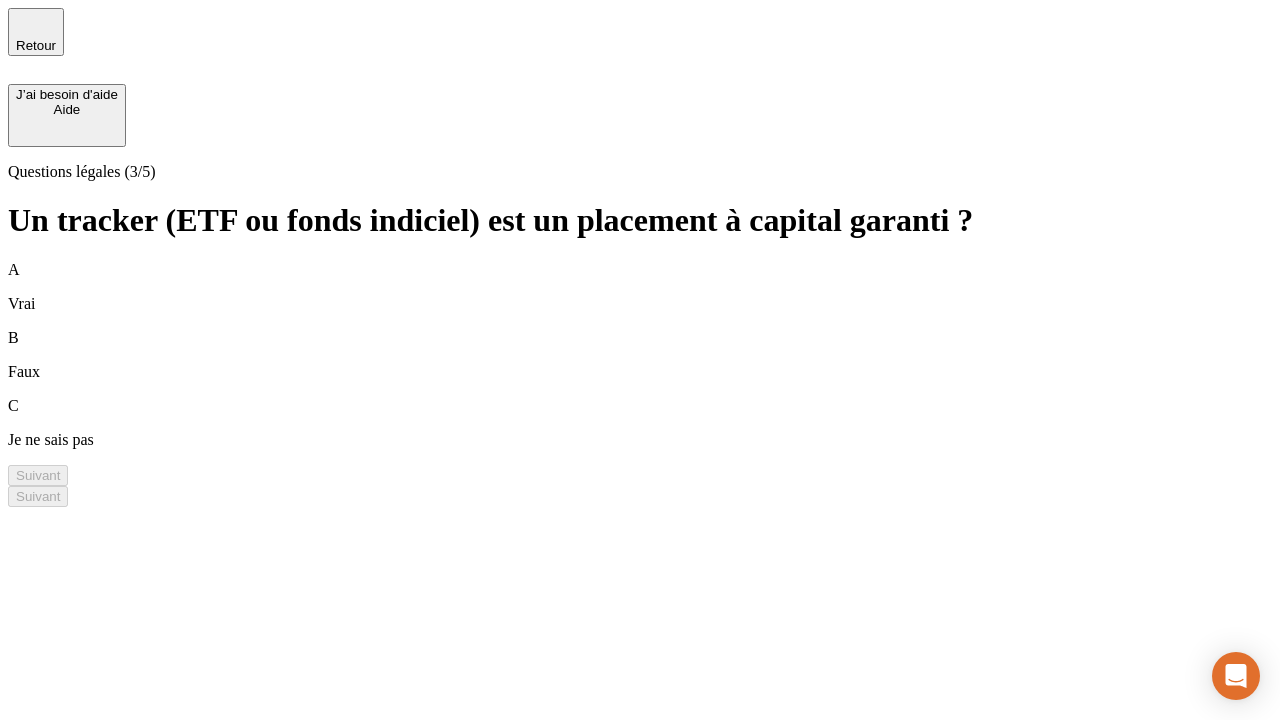 click on "B Faux" at bounding box center [640, 355] 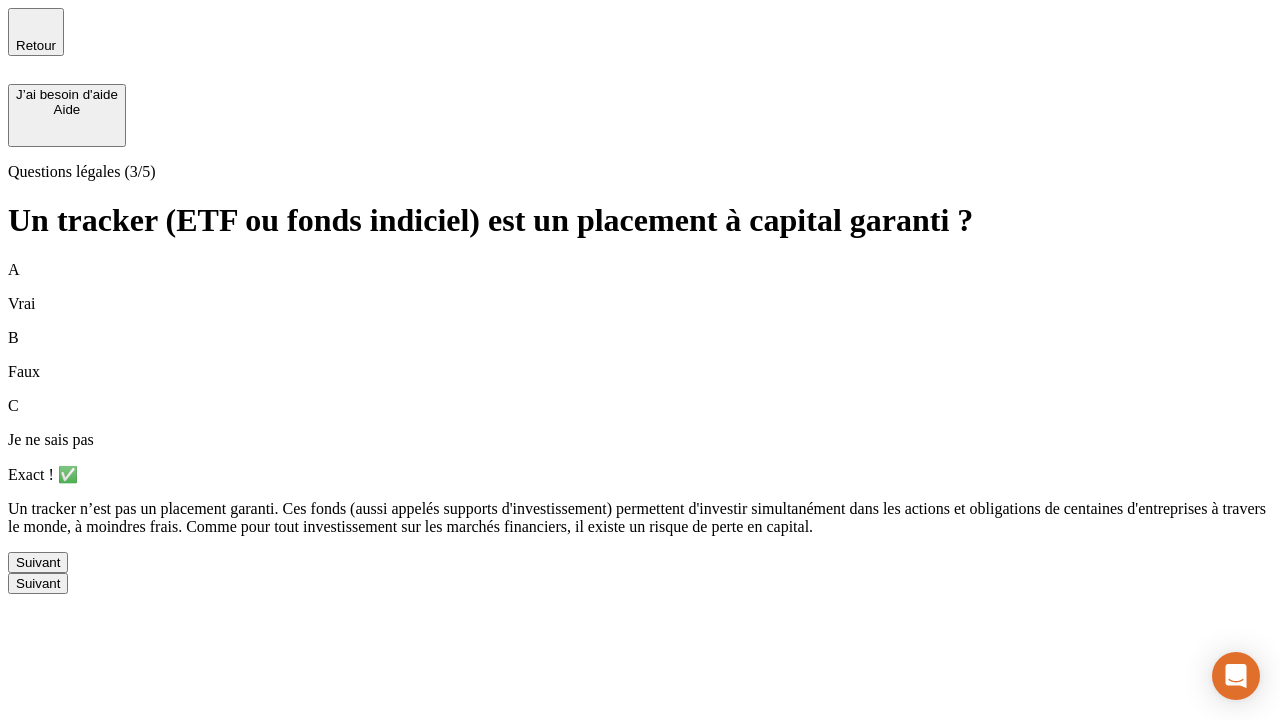 click on "Suivant" at bounding box center [38, 562] 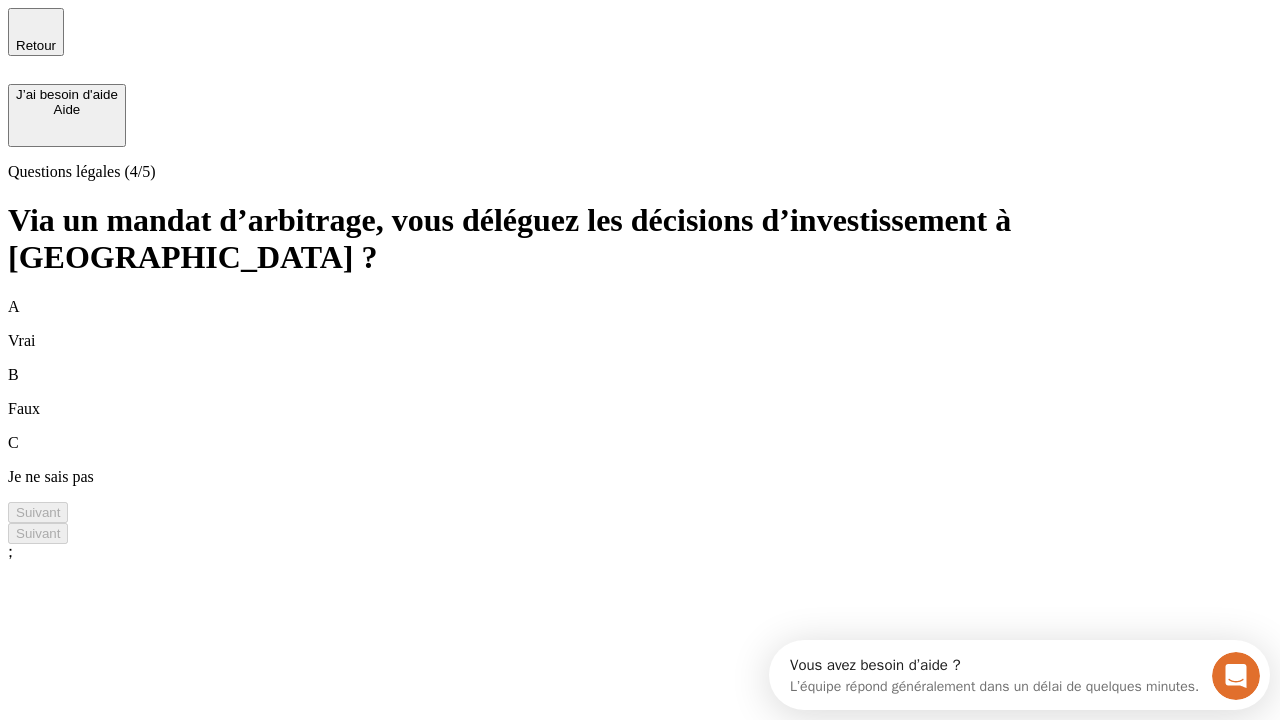 scroll, scrollTop: 0, scrollLeft: 0, axis: both 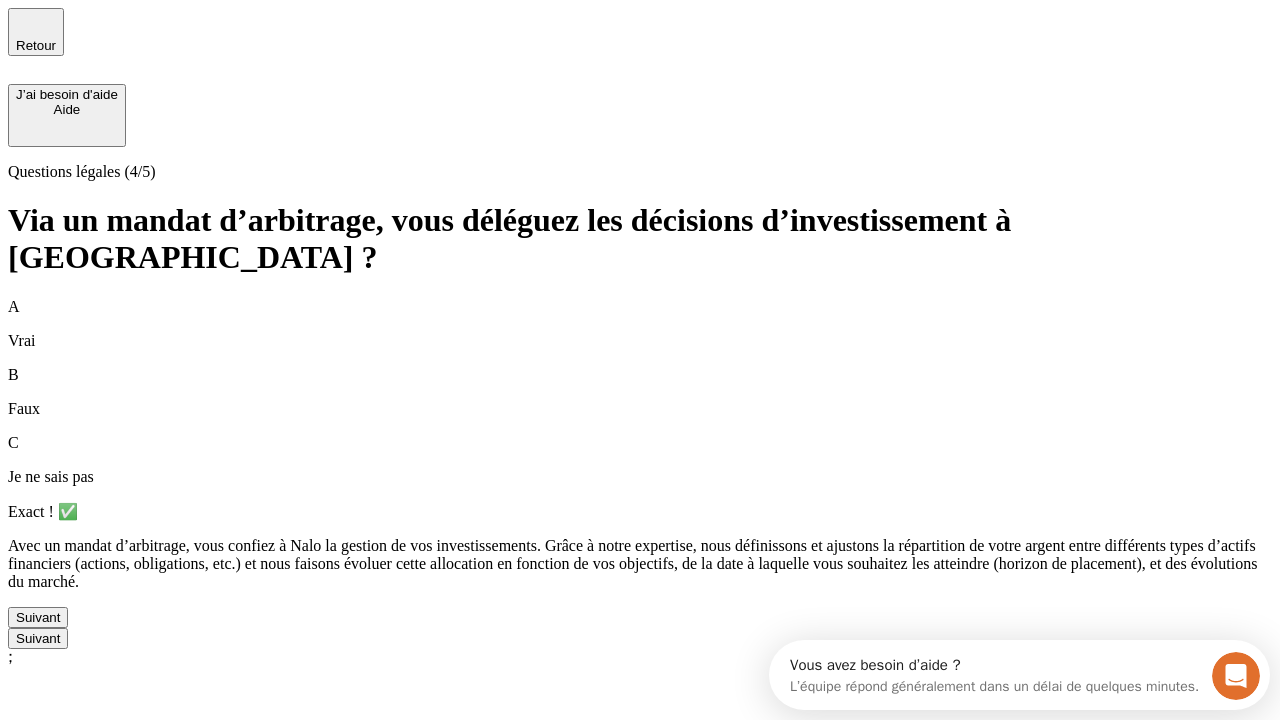 click on "Suivant" at bounding box center (38, 617) 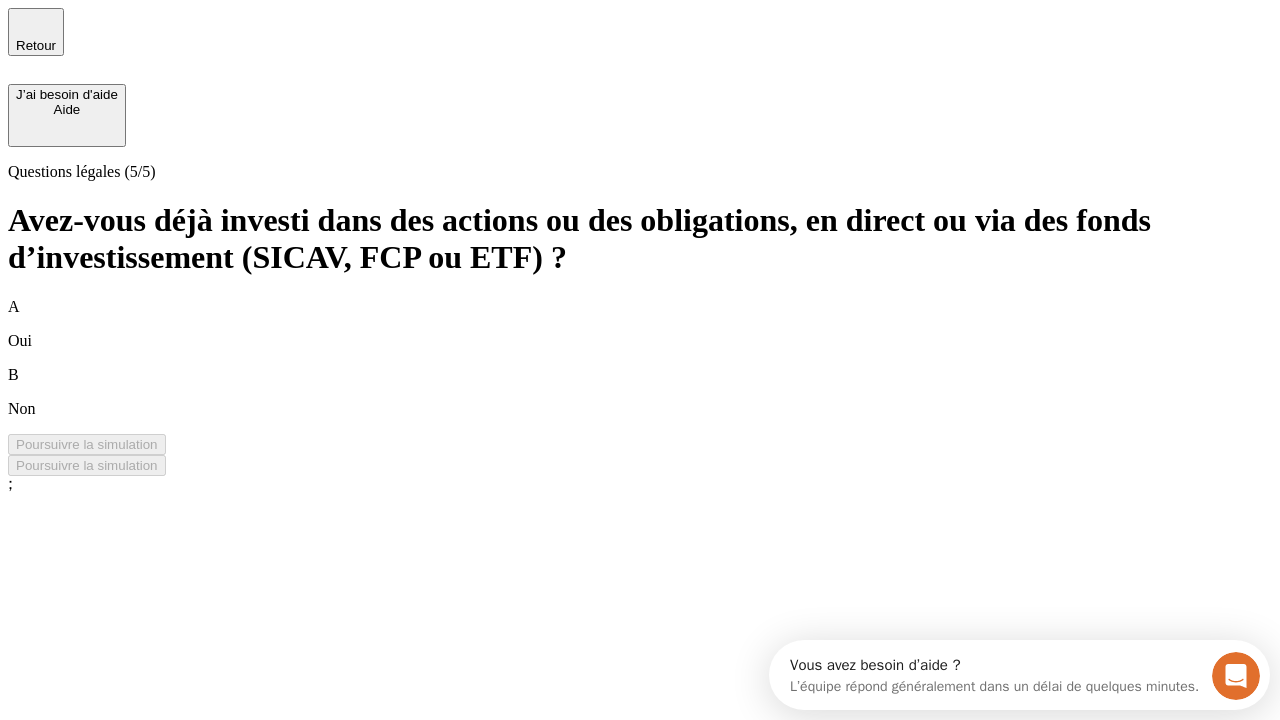 click on "B Non" at bounding box center [640, 392] 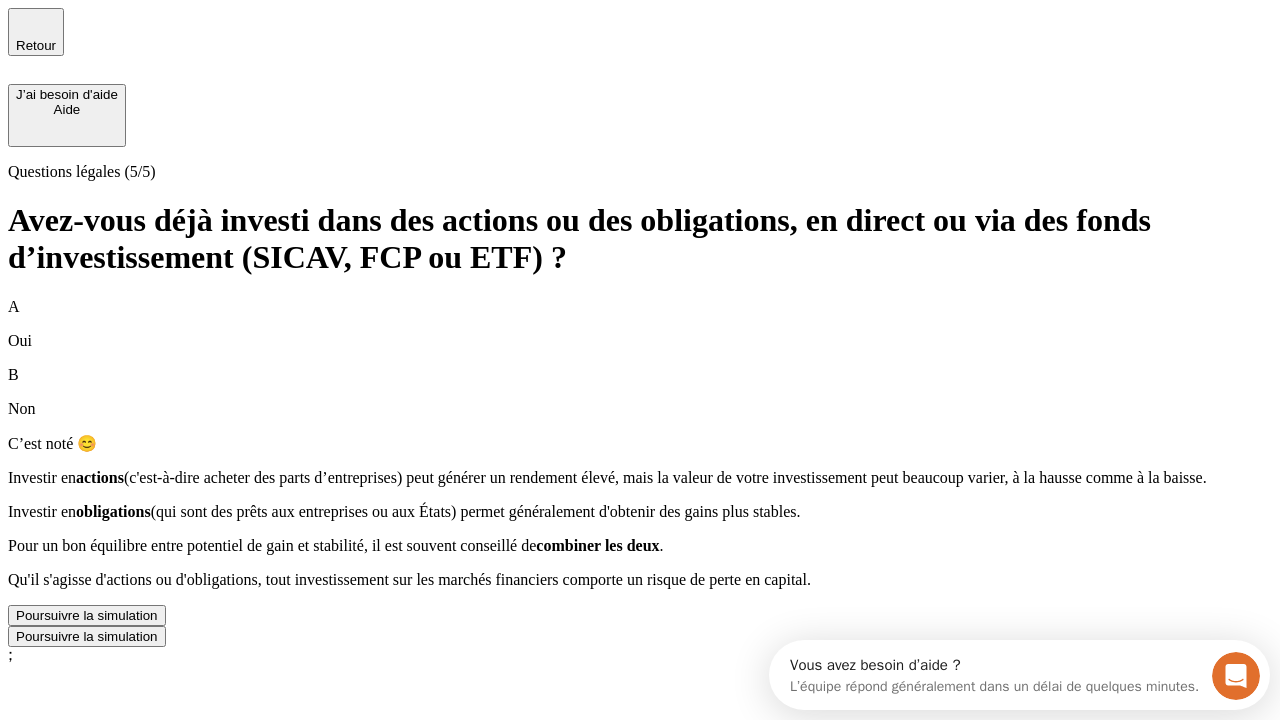 click on "Poursuivre la simulation" at bounding box center (87, 615) 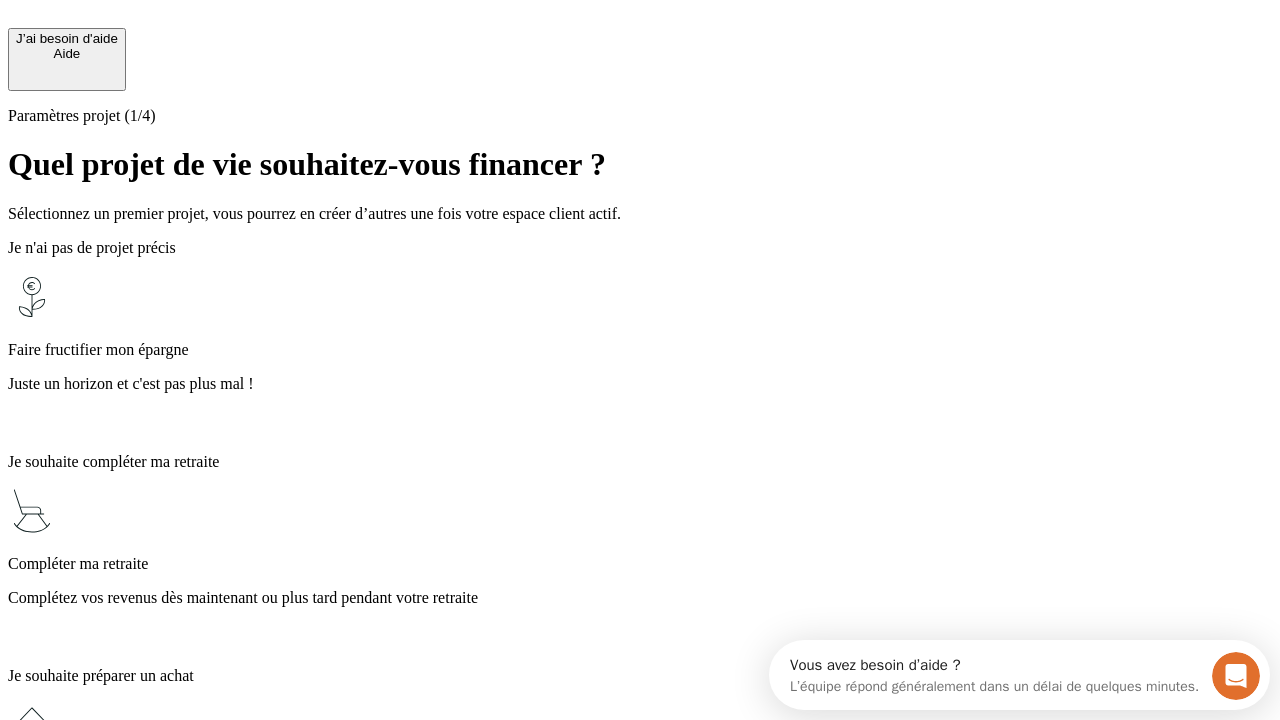scroll, scrollTop: 30, scrollLeft: 0, axis: vertical 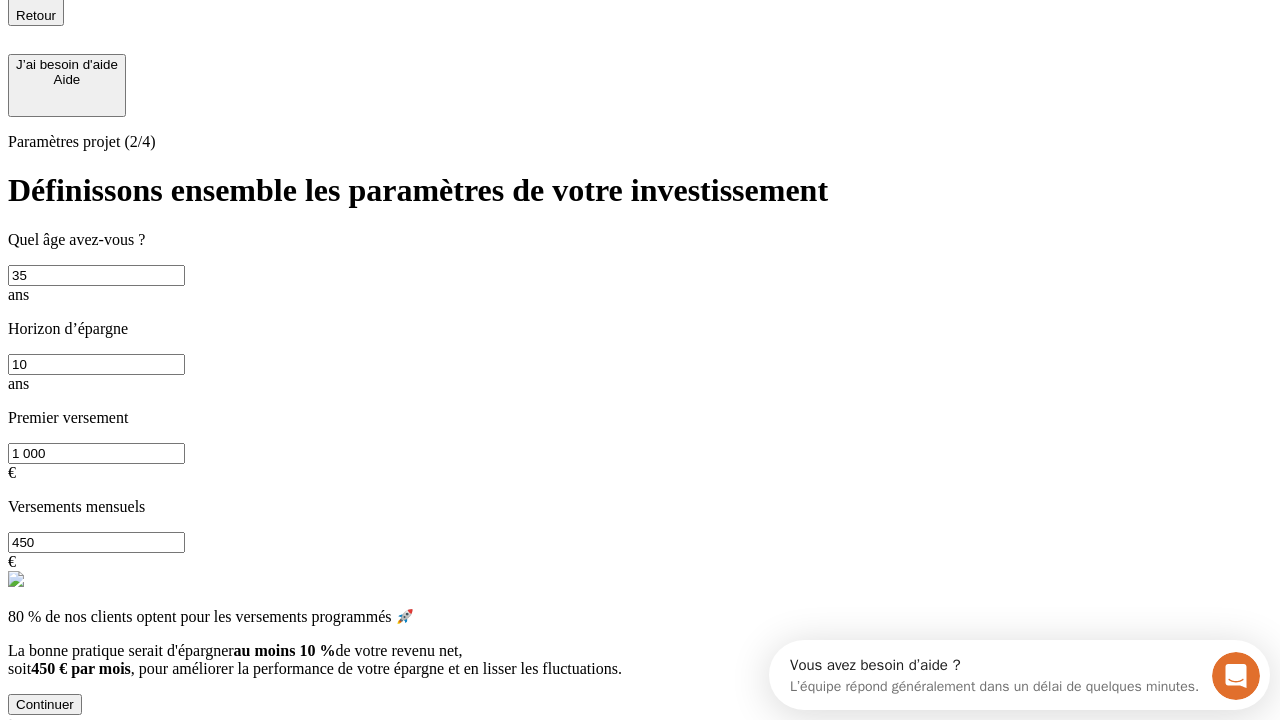 type on "35" 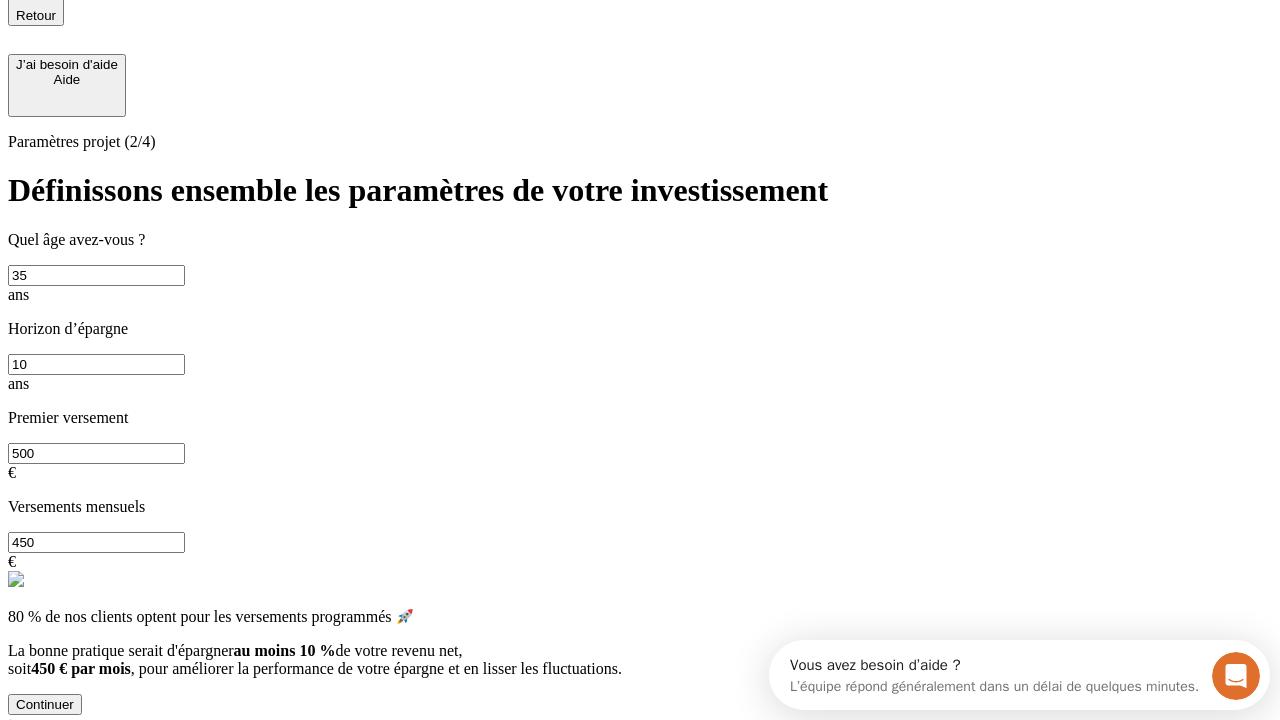 type on "500" 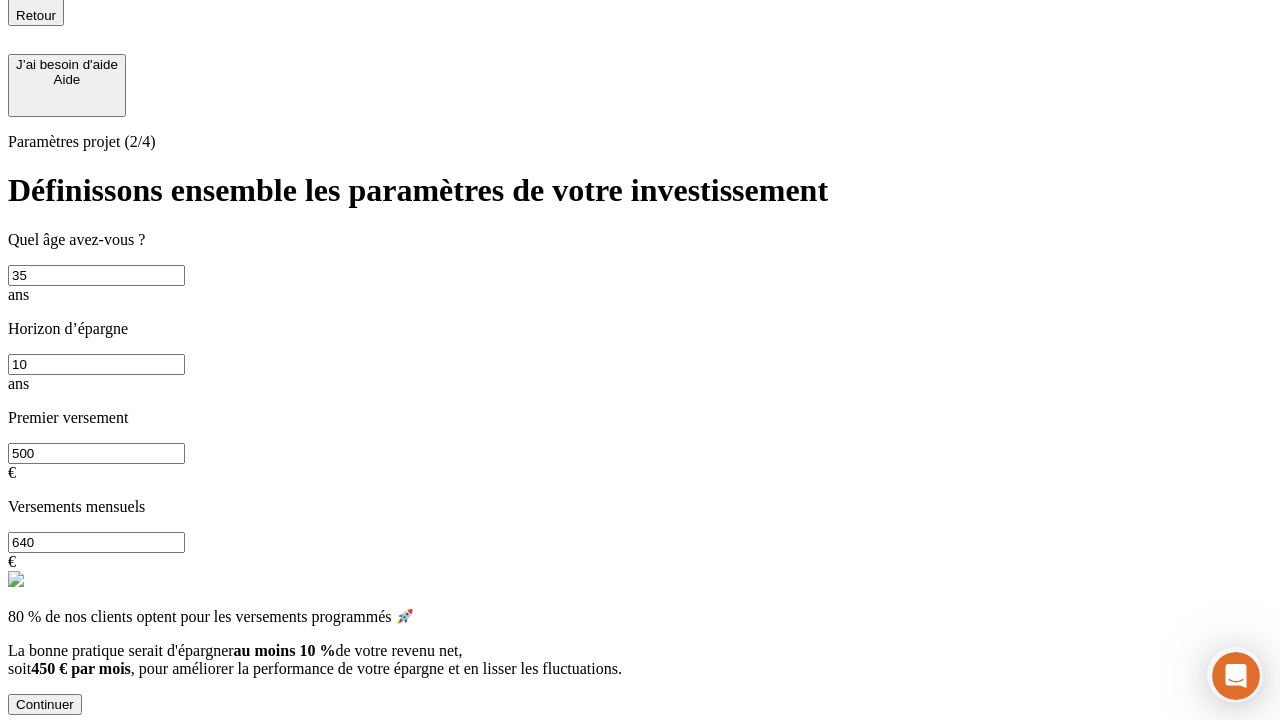 type on "640" 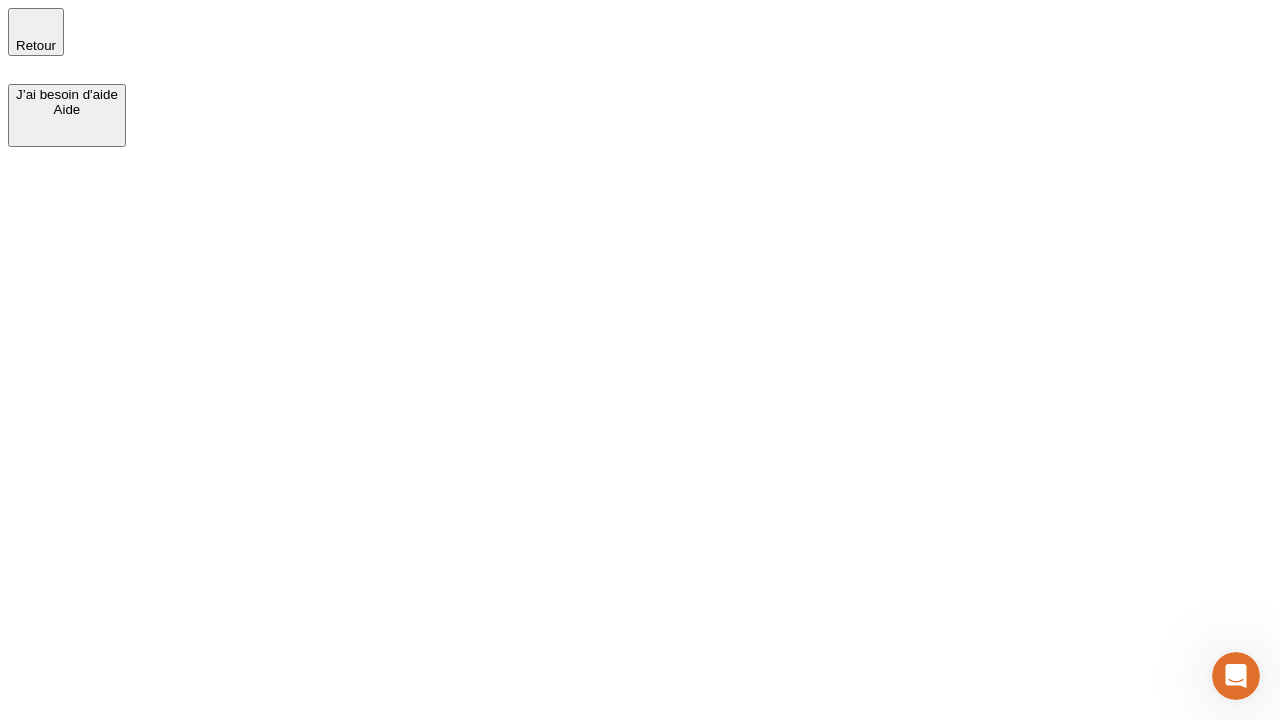 scroll, scrollTop: 0, scrollLeft: 0, axis: both 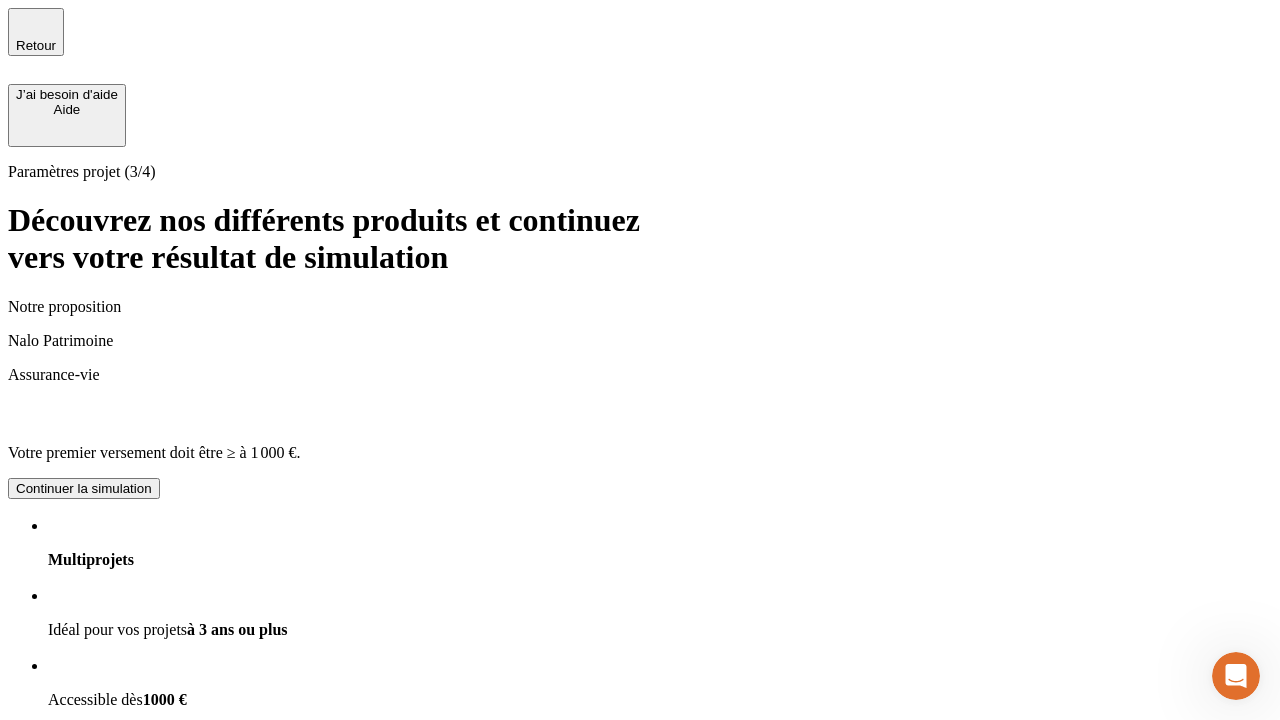 click on "Continuer la simulation" at bounding box center [84, 488] 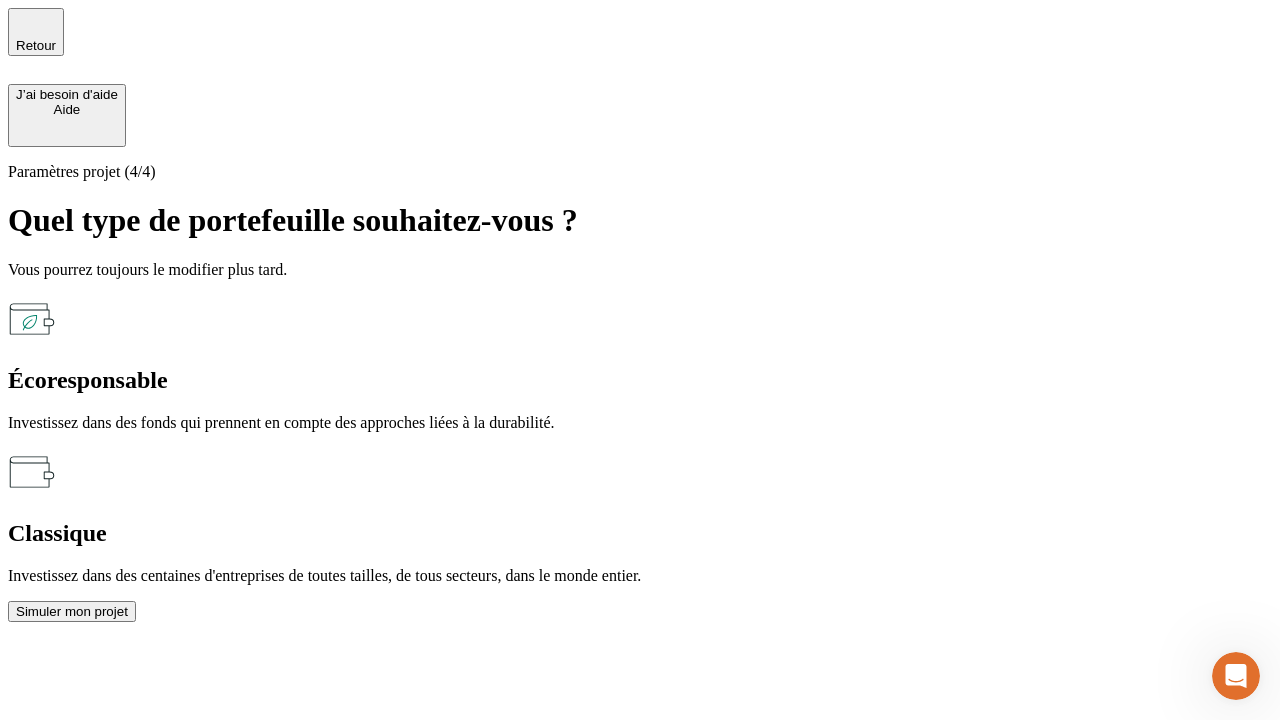 click on "Classique" at bounding box center [640, 533] 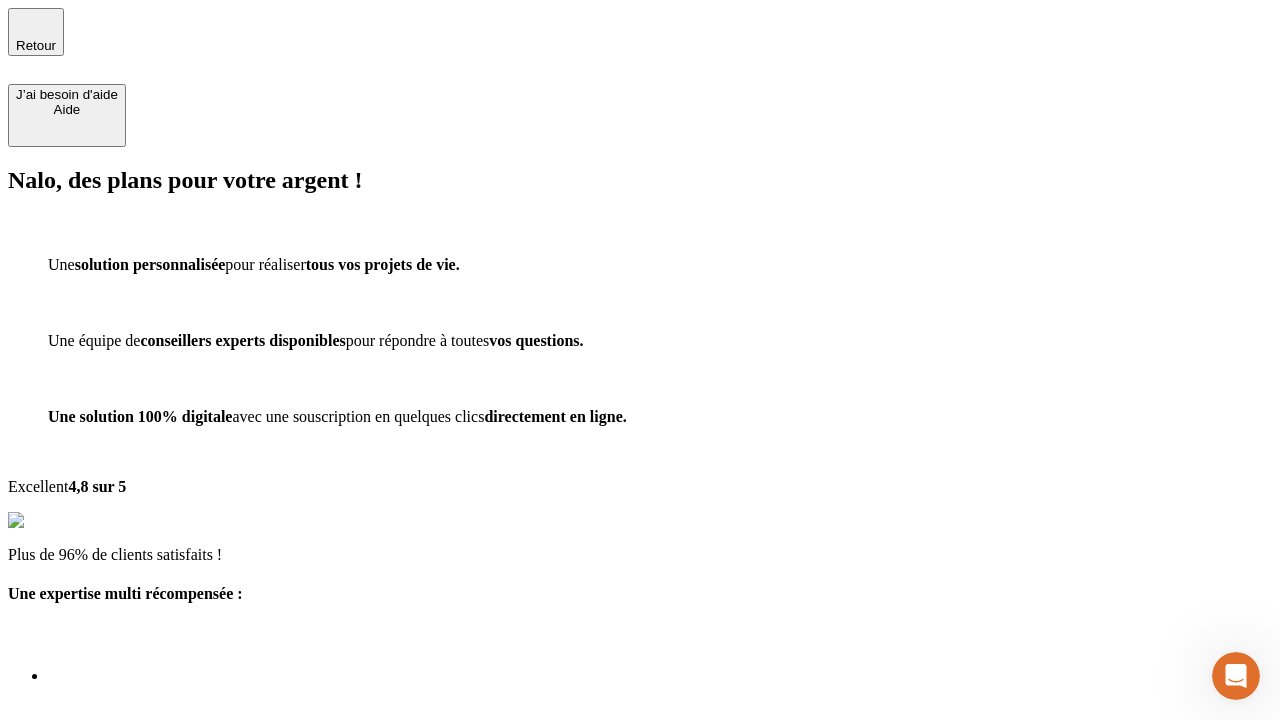 click on "Découvrir ma simulation" at bounding box center [87, 840] 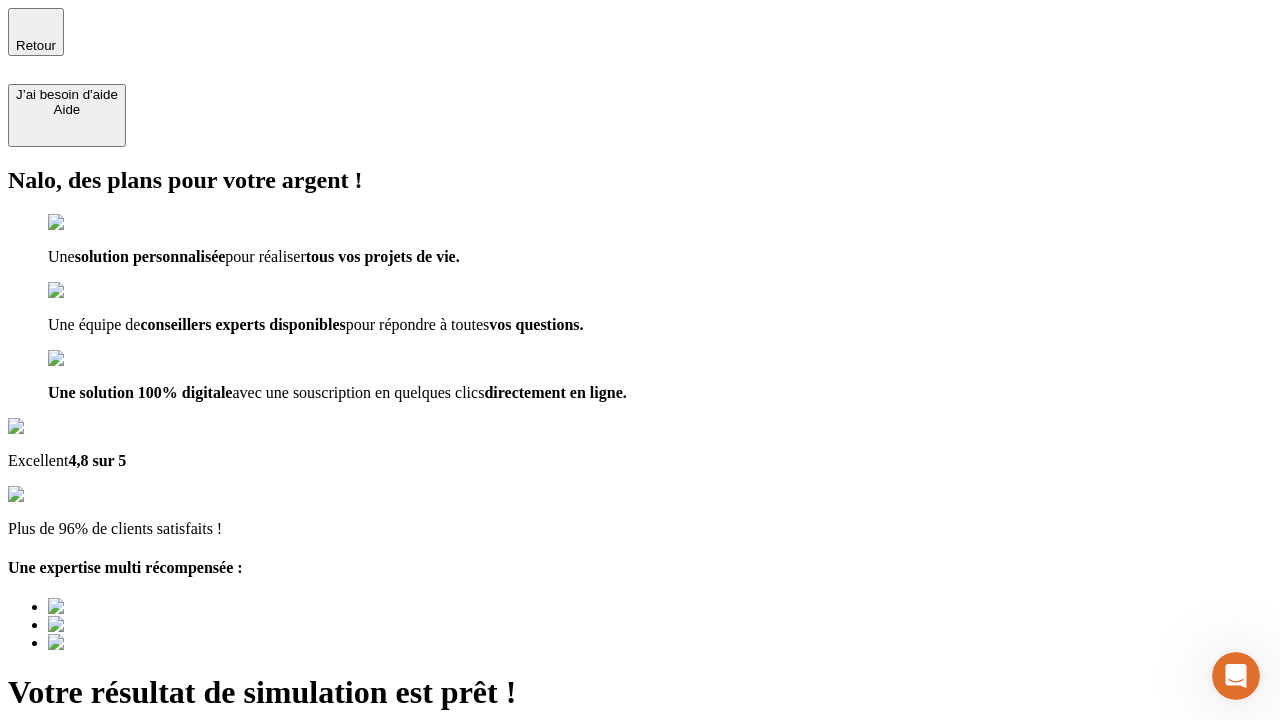 type on "[EMAIL_ADDRESS][DOMAIN_NAME]" 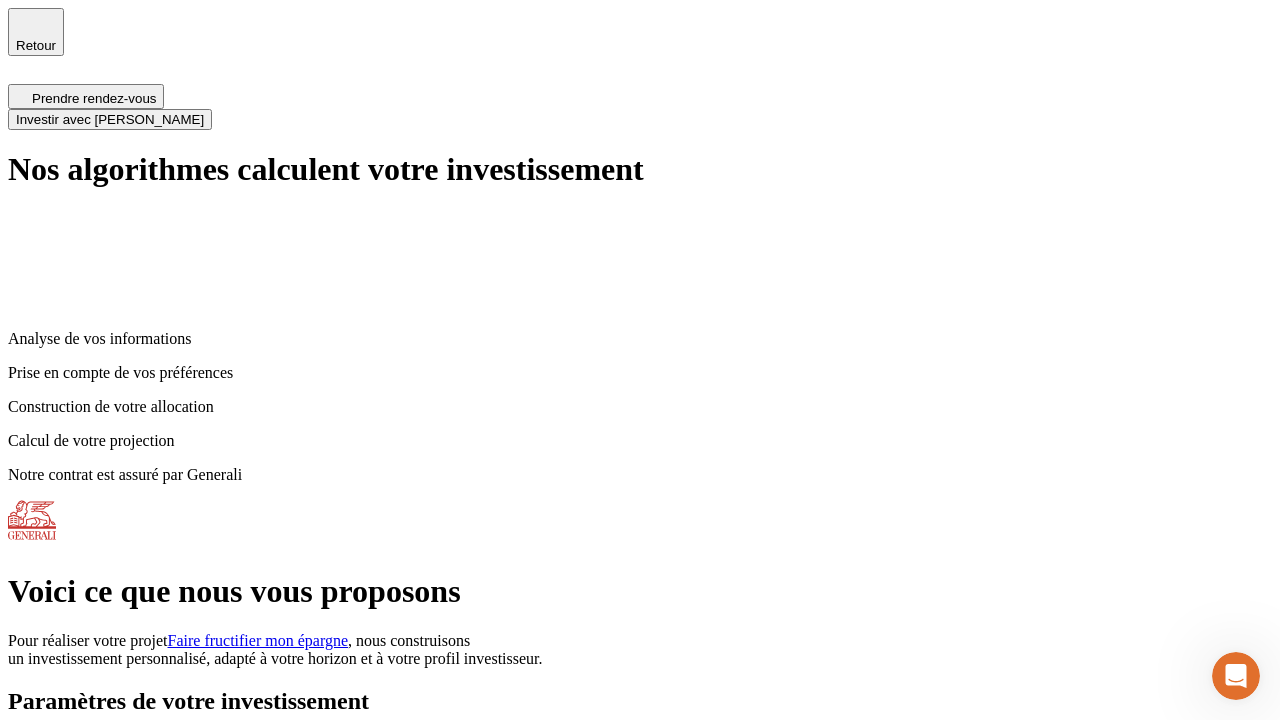 scroll, scrollTop: 8, scrollLeft: 0, axis: vertical 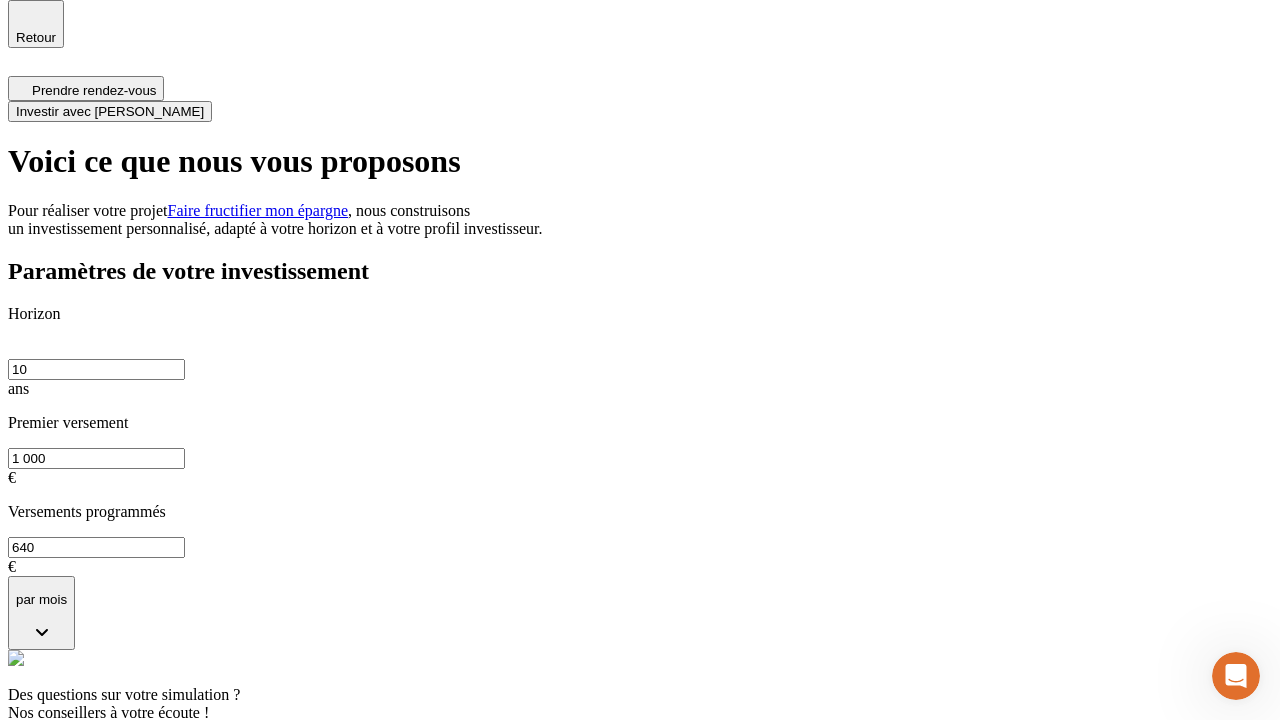 click on "Investir avec [PERSON_NAME]" at bounding box center (110, 111) 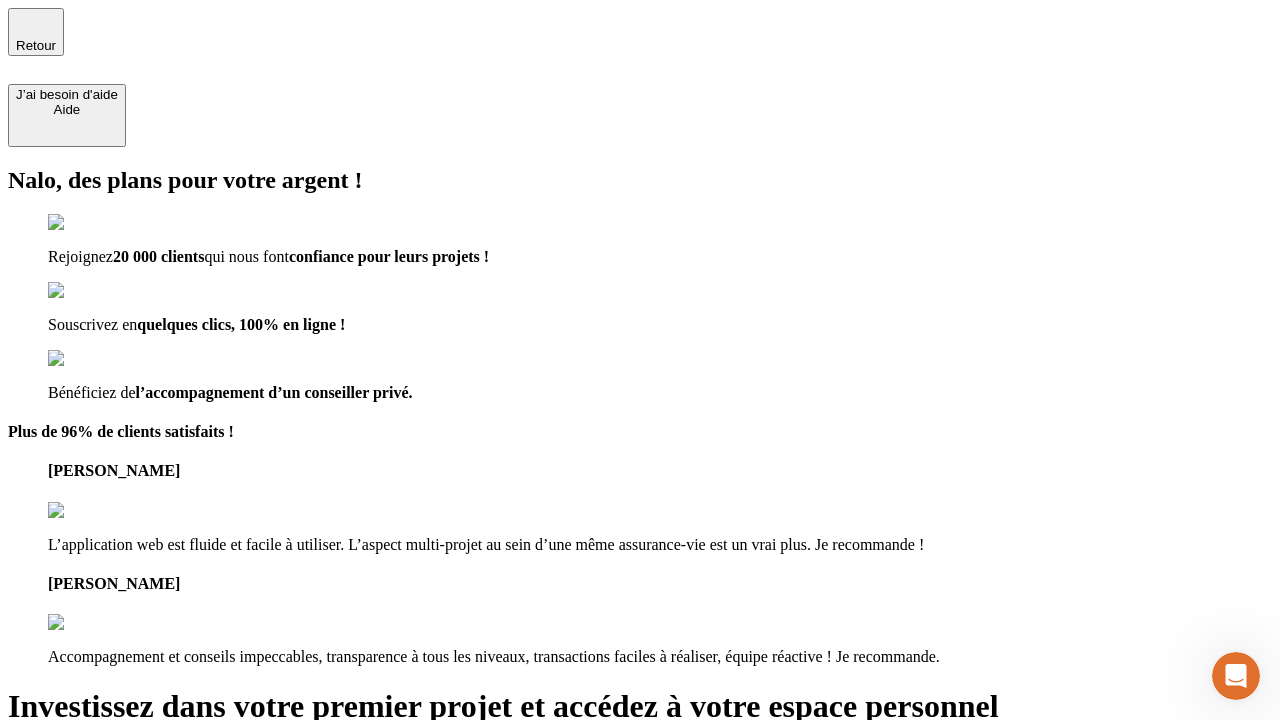 type on "[EMAIL_ADDRESS][DOMAIN_NAME]" 